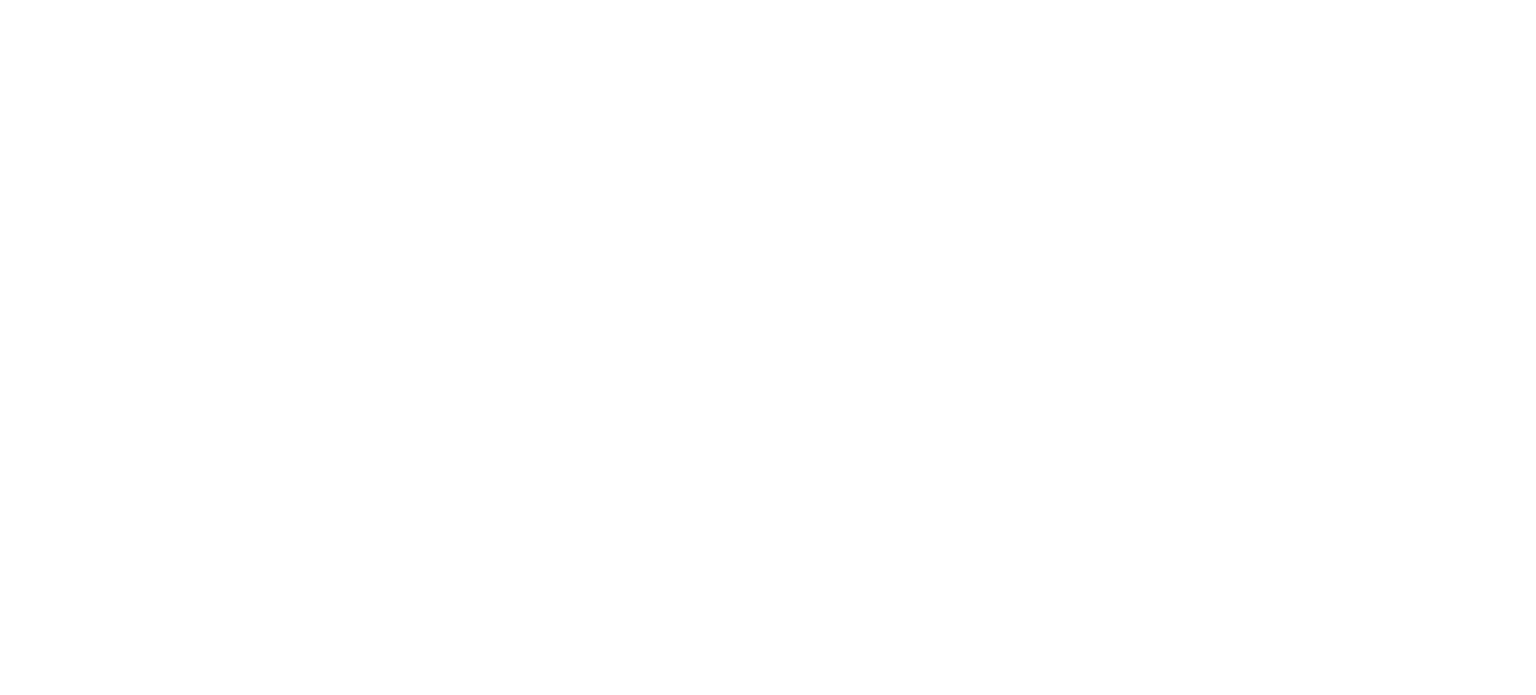scroll, scrollTop: 0, scrollLeft: 0, axis: both 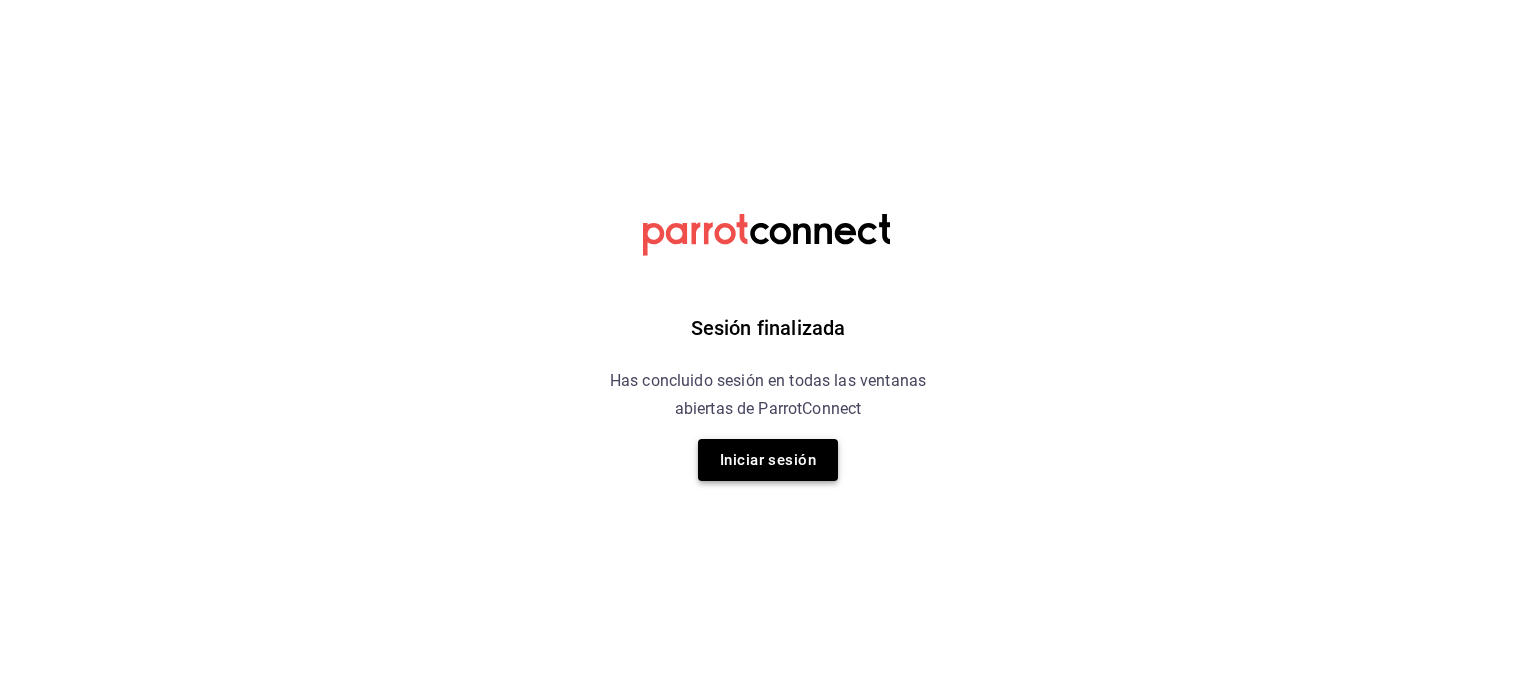 click on "Iniciar sesión" at bounding box center (768, 460) 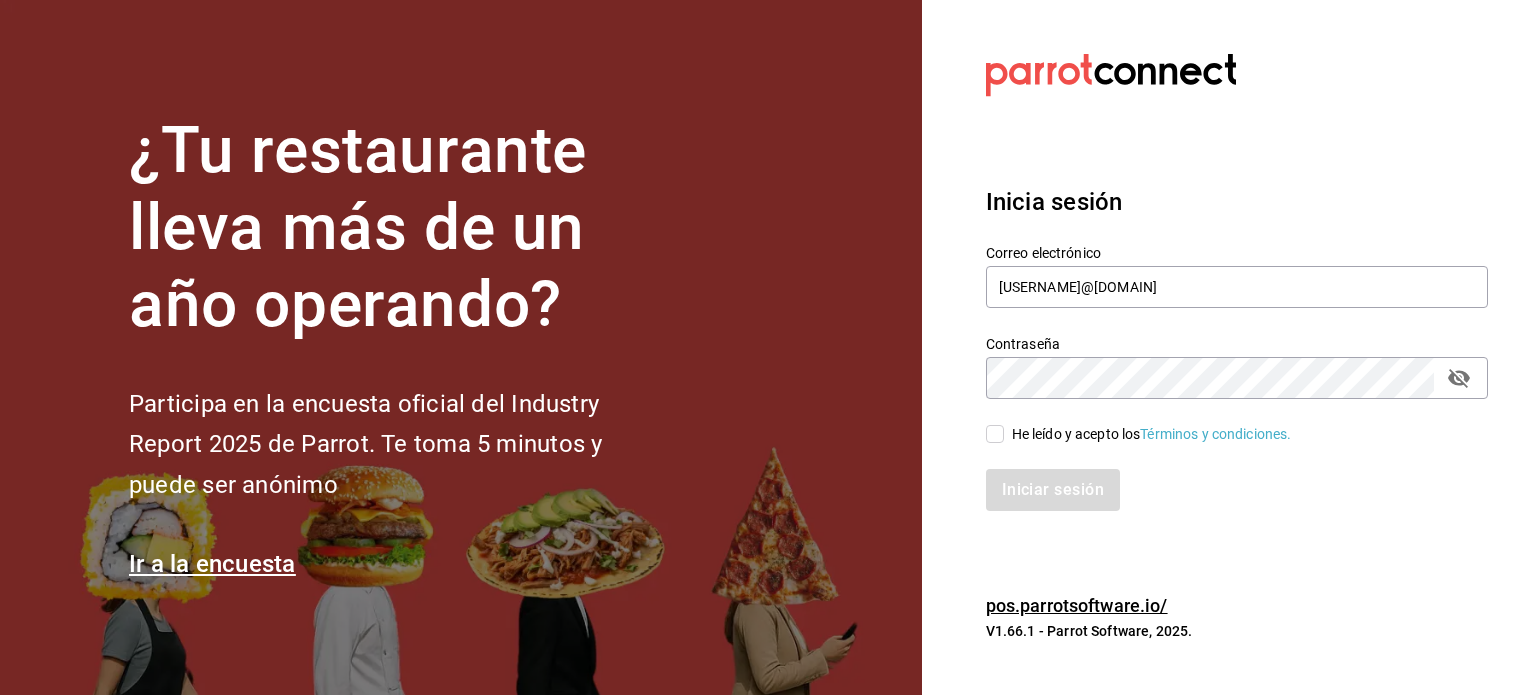 click on "He leído y acepto los  Términos y condiciones." at bounding box center [995, 434] 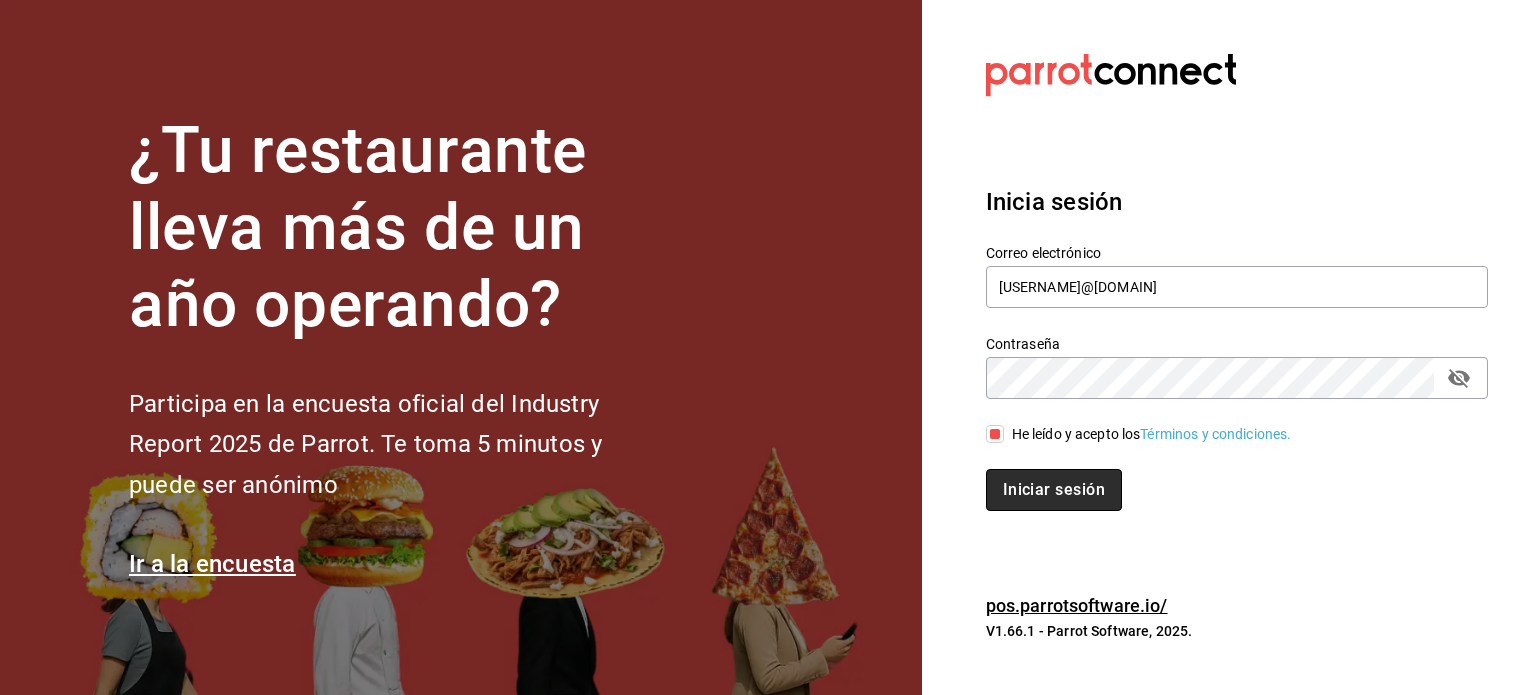 click on "Iniciar sesión" at bounding box center (1054, 490) 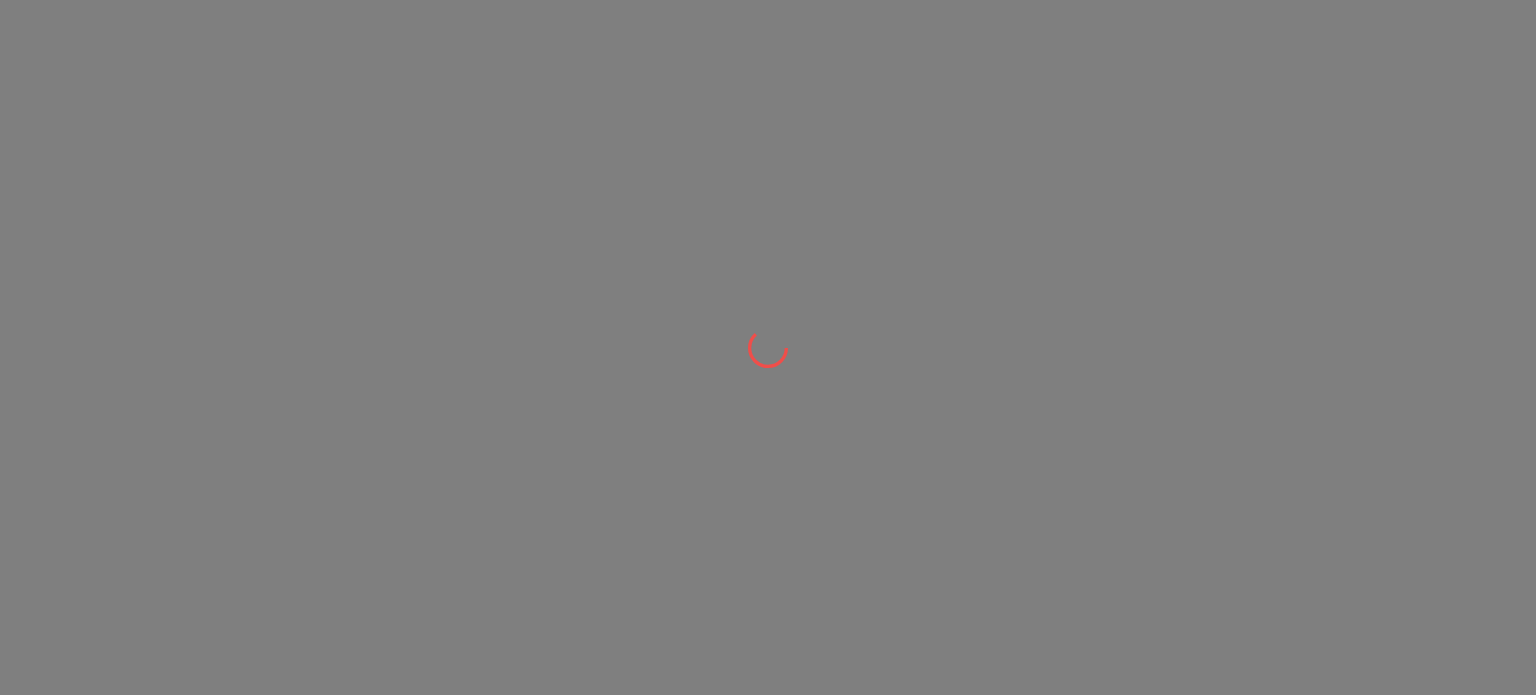 scroll, scrollTop: 0, scrollLeft: 0, axis: both 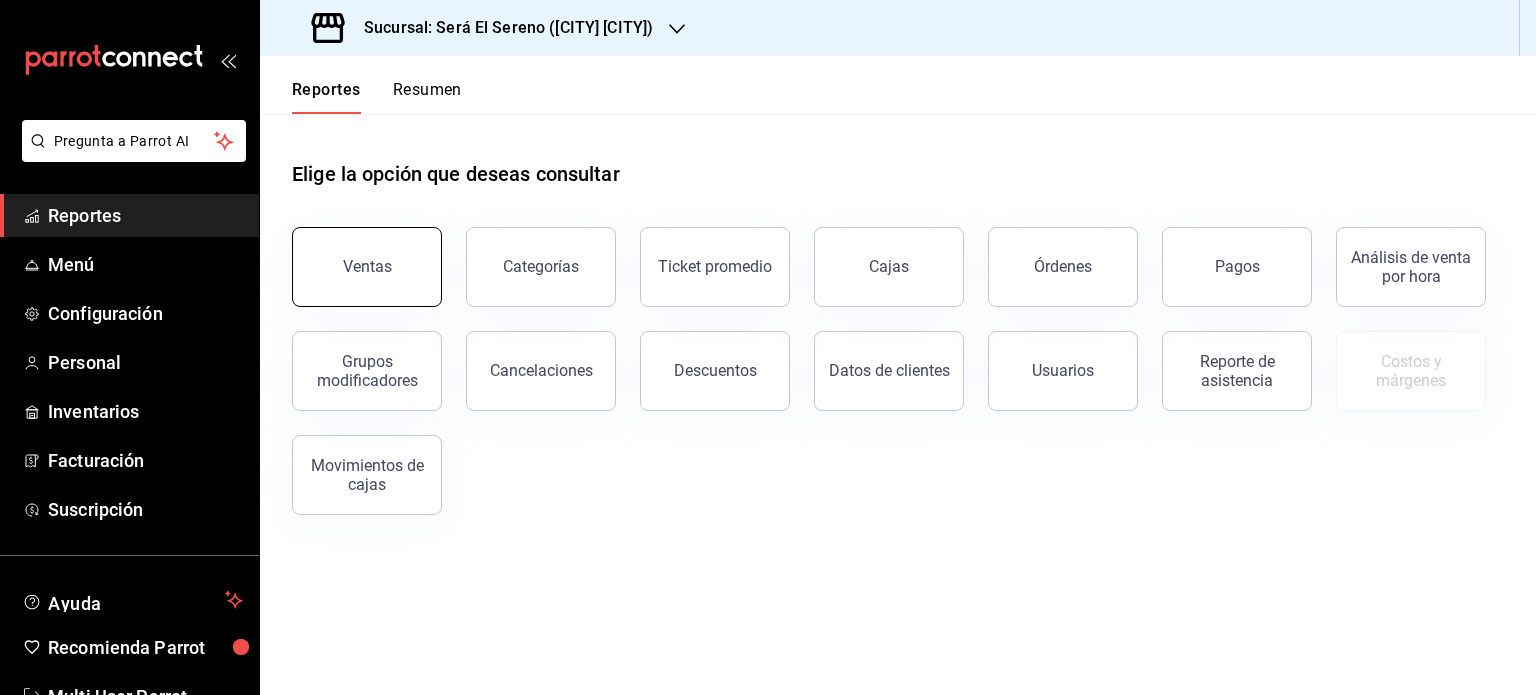 click on "Ventas" at bounding box center (367, 266) 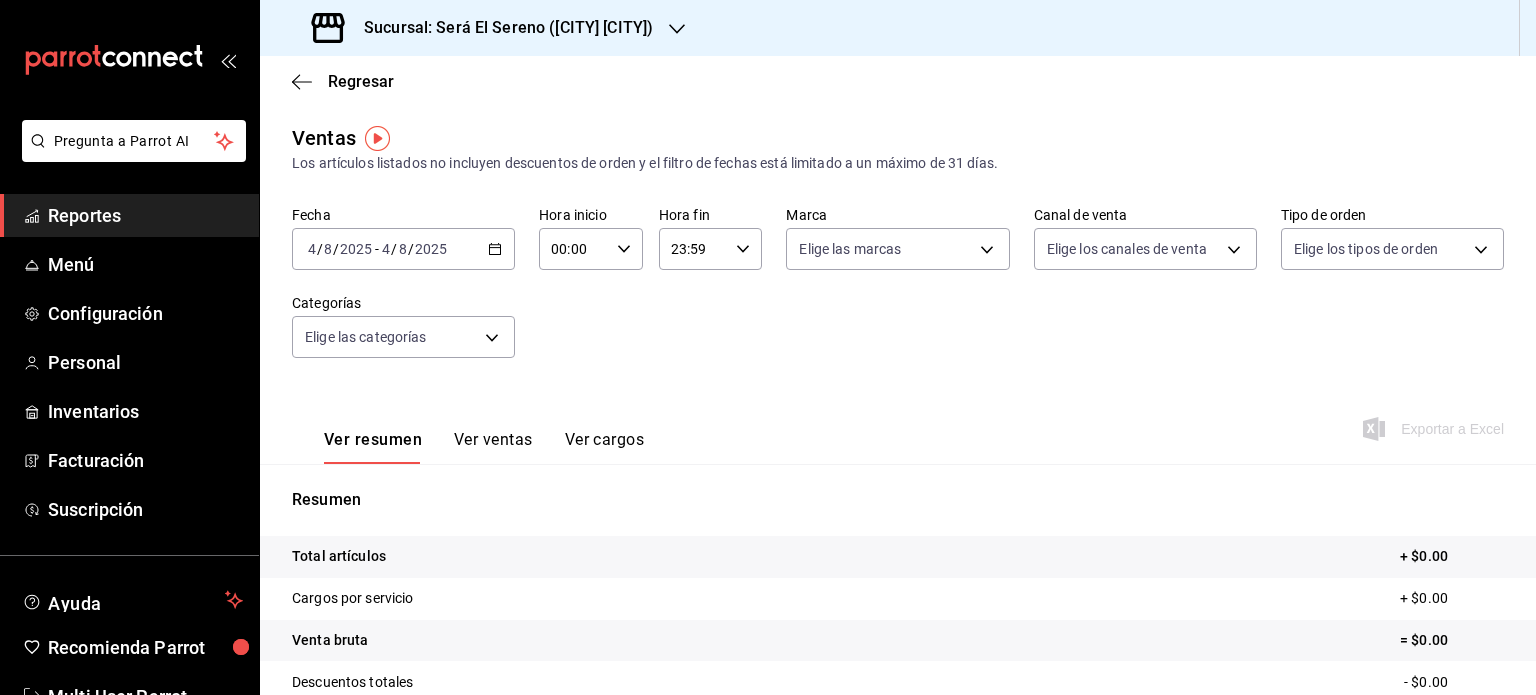 click 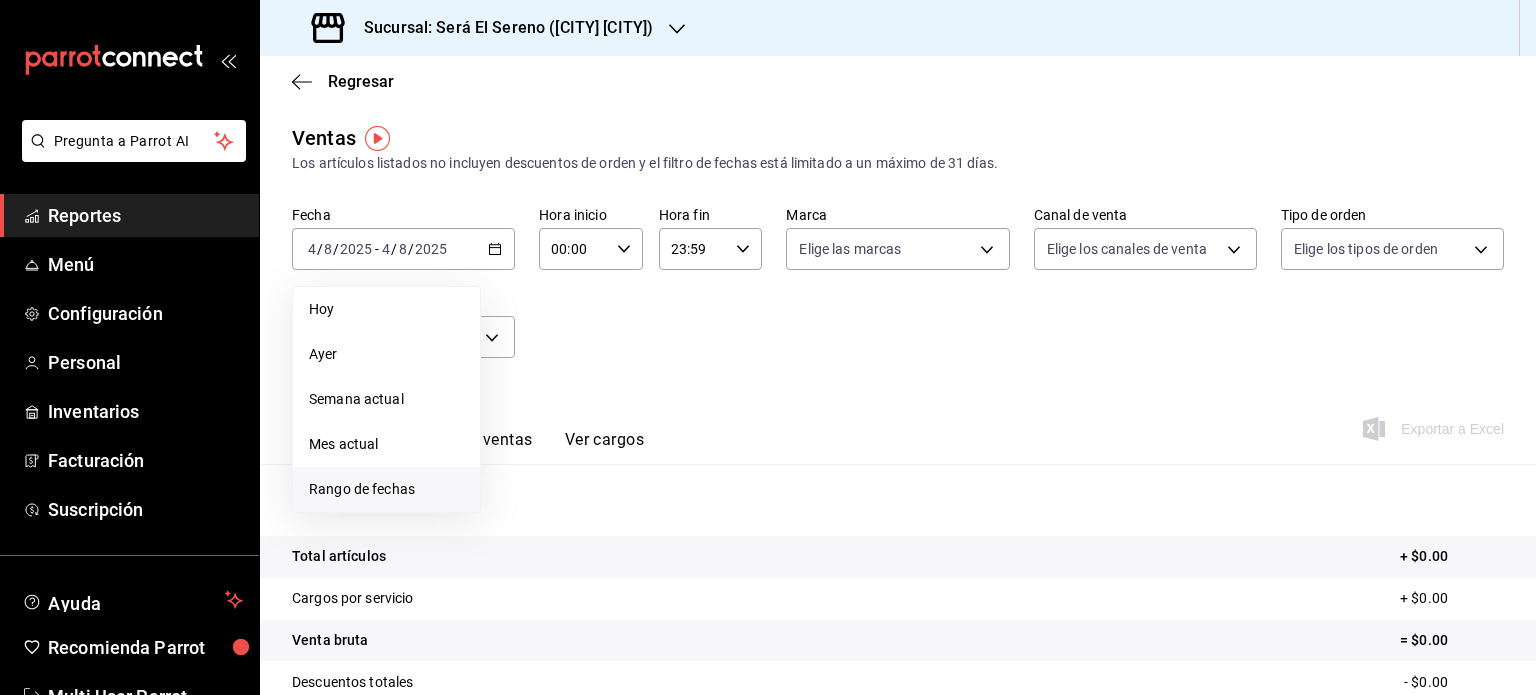 click on "Rango de fechas" at bounding box center (386, 489) 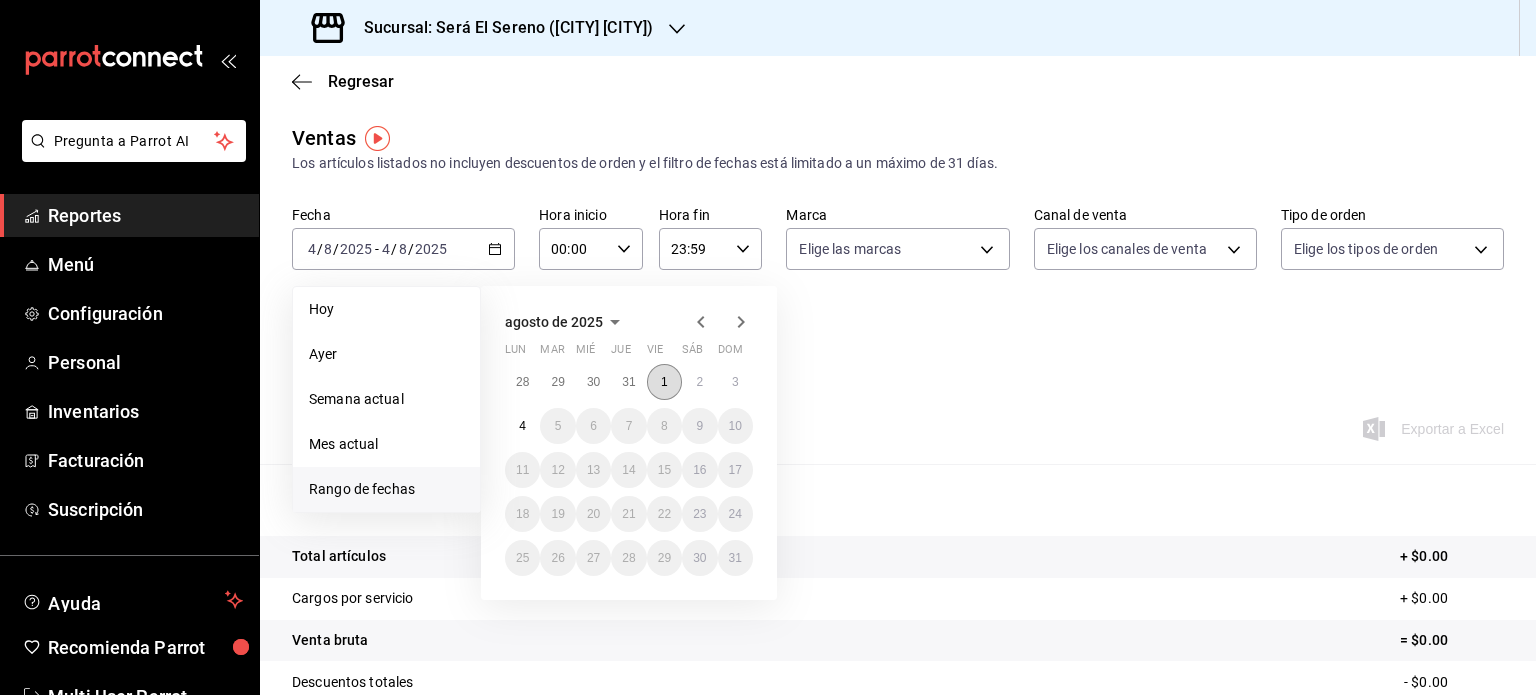 click on "1" at bounding box center [664, 382] 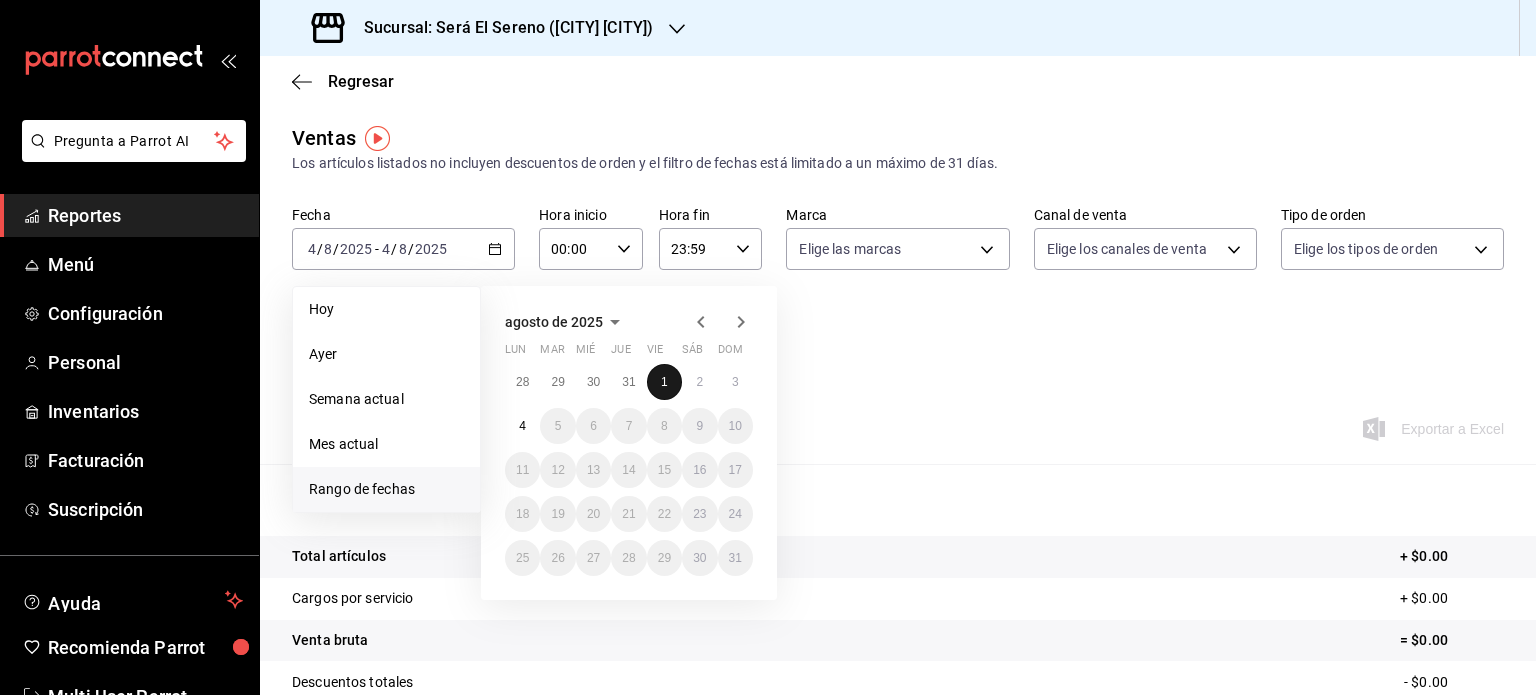 click on "1" at bounding box center [664, 382] 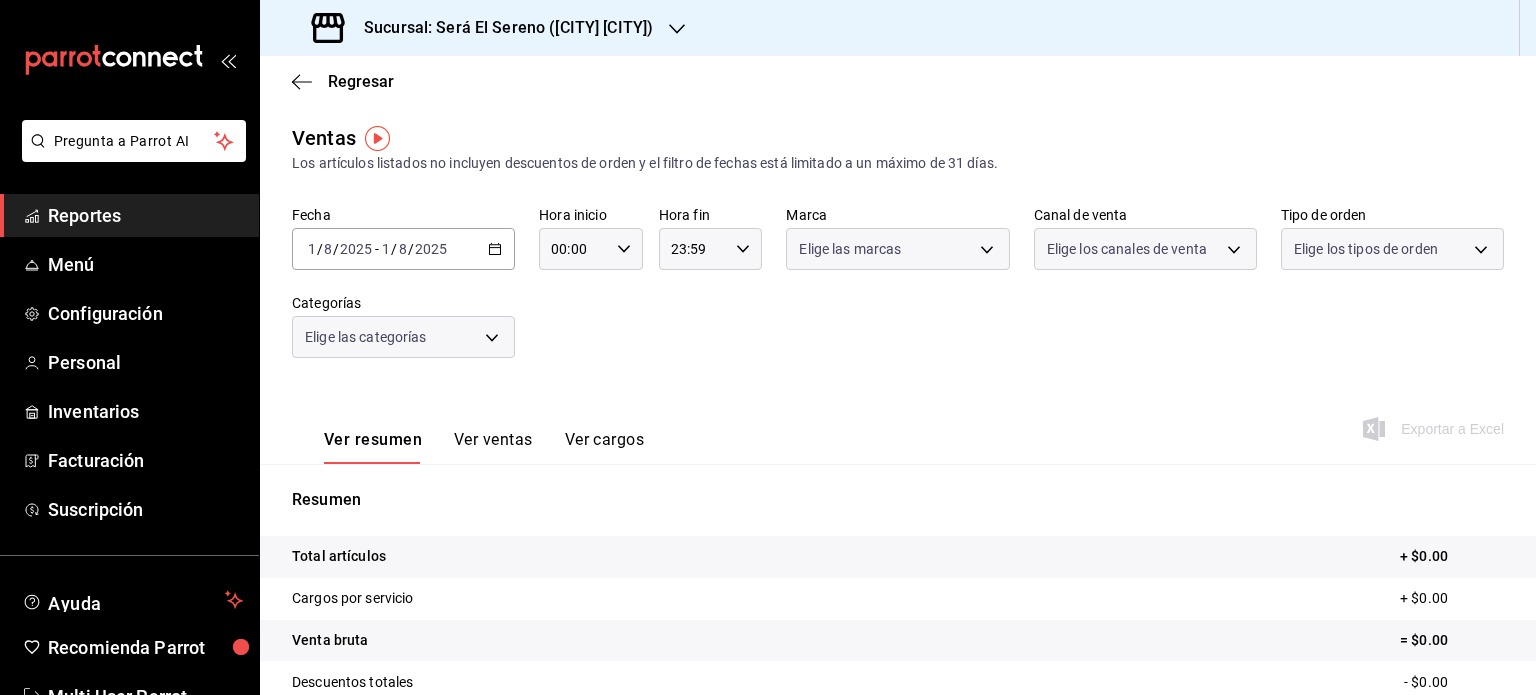 click on "Ver resumen Ver ventas Ver cargos Exportar a Excel" at bounding box center [898, 423] 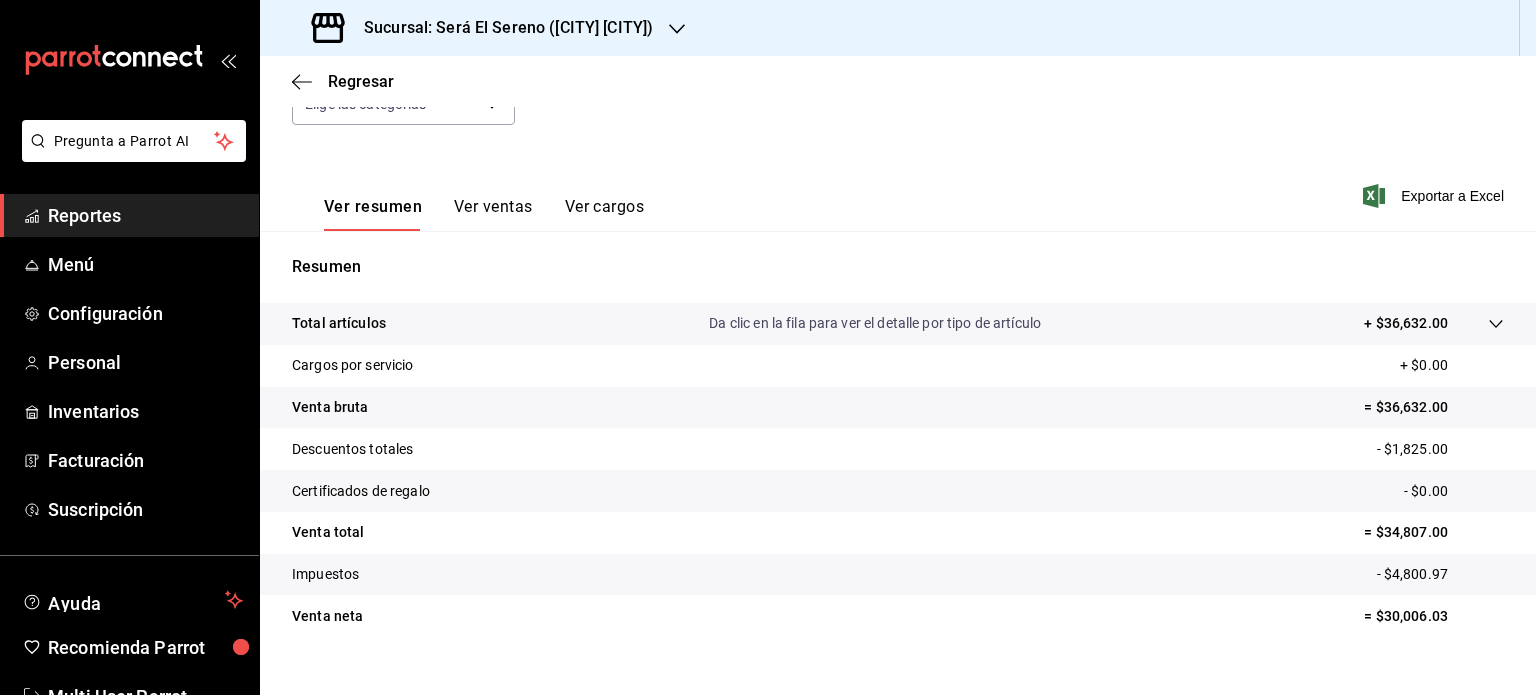 scroll, scrollTop: 248, scrollLeft: 0, axis: vertical 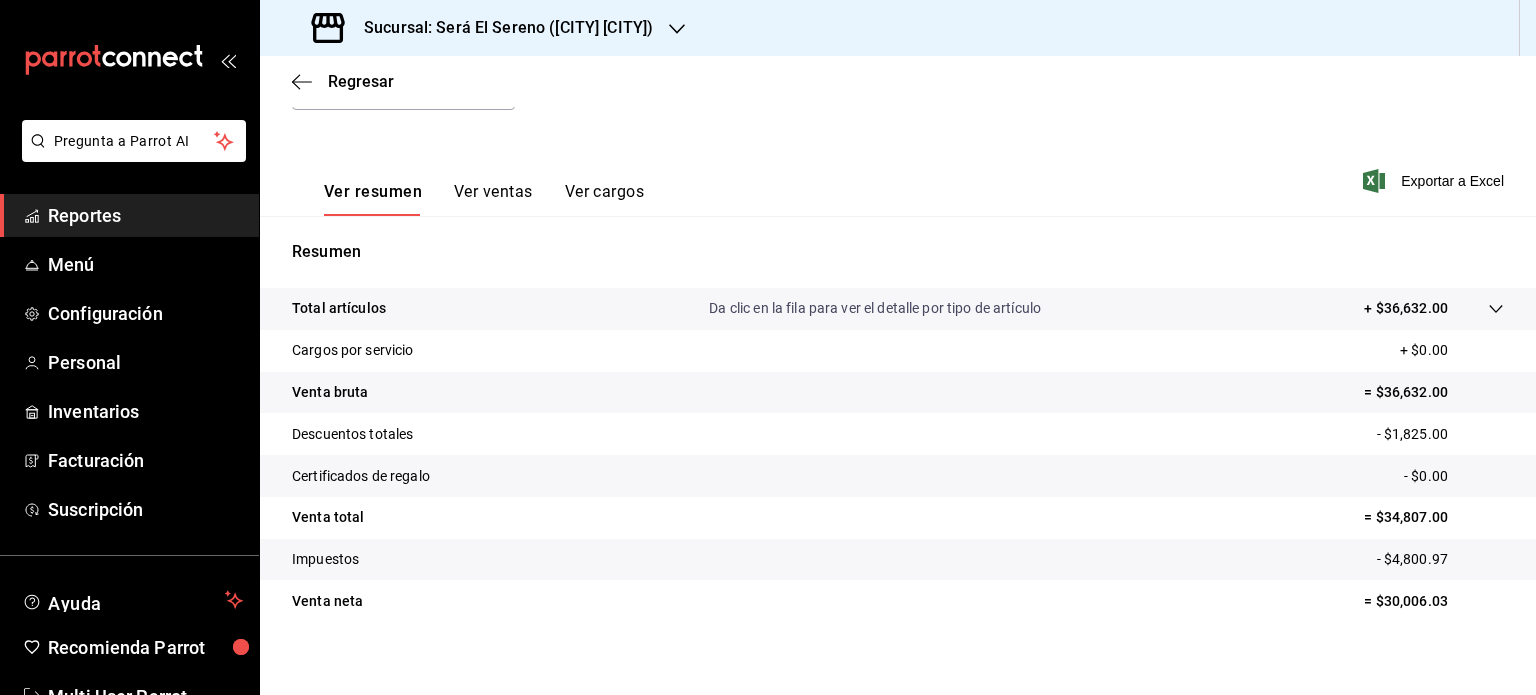 click 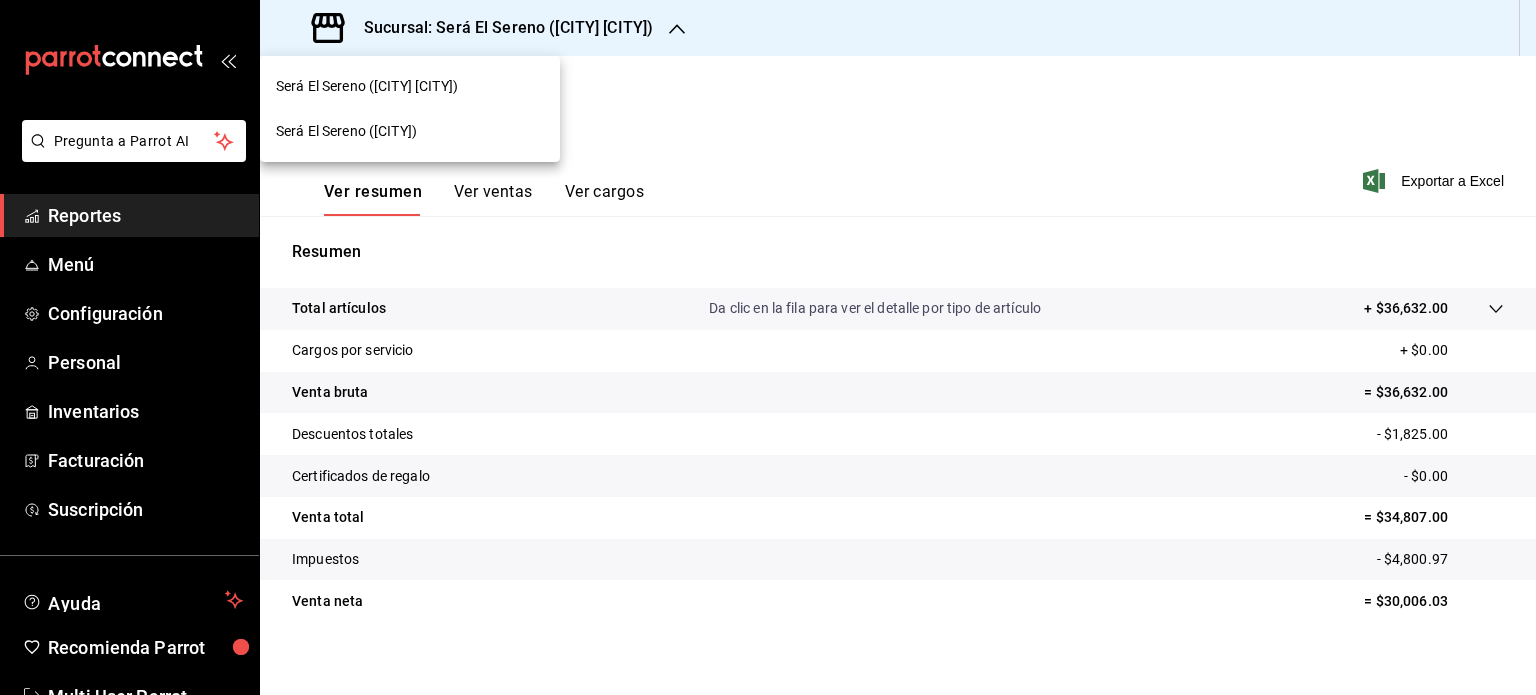 click on "Será El Sereno ([CITY])" at bounding box center (410, 131) 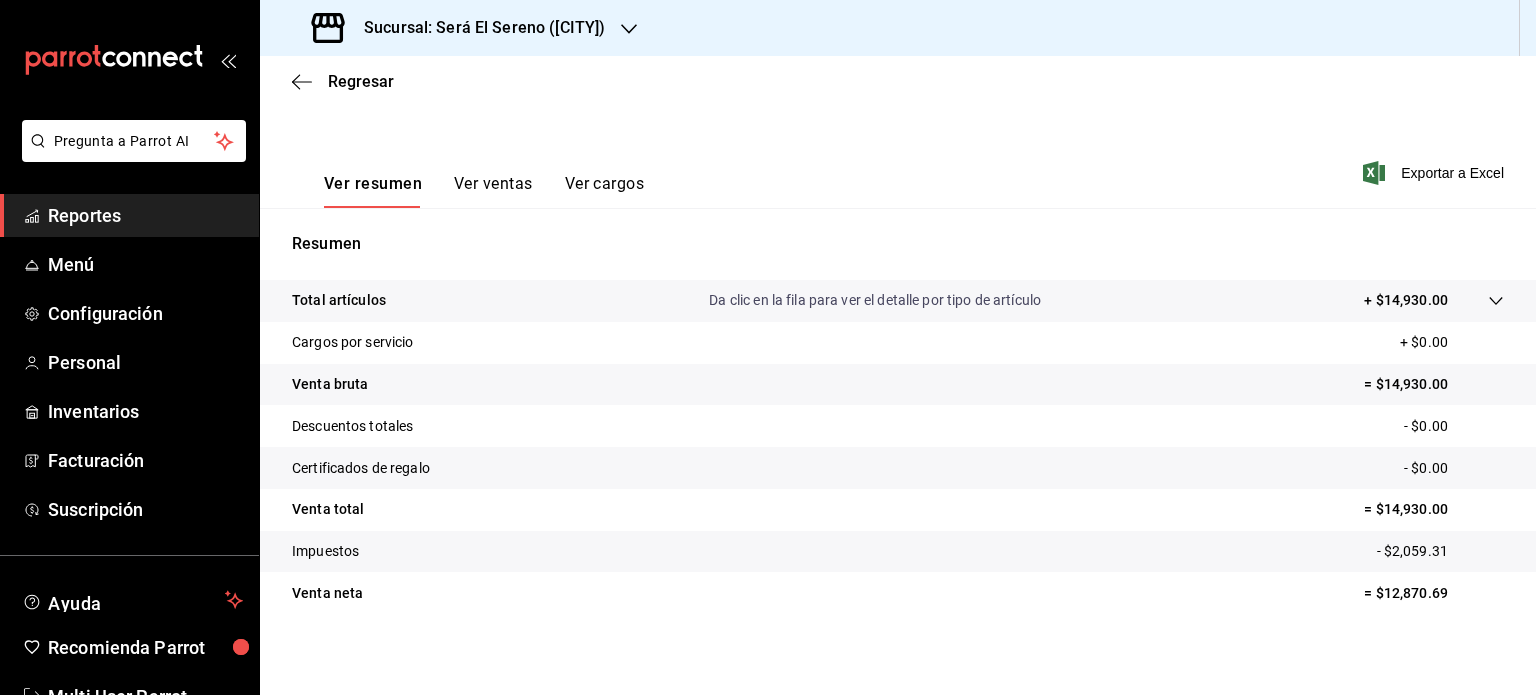 scroll, scrollTop: 257, scrollLeft: 0, axis: vertical 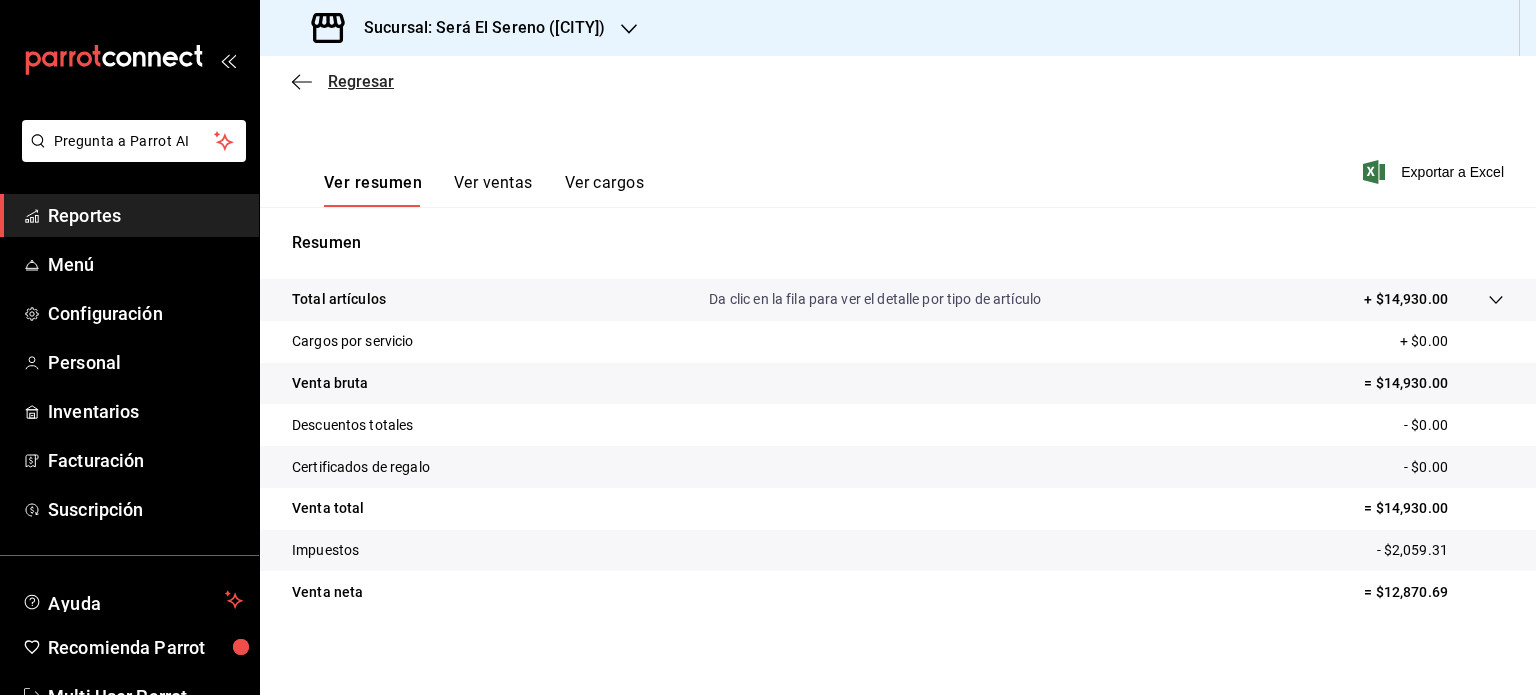 click 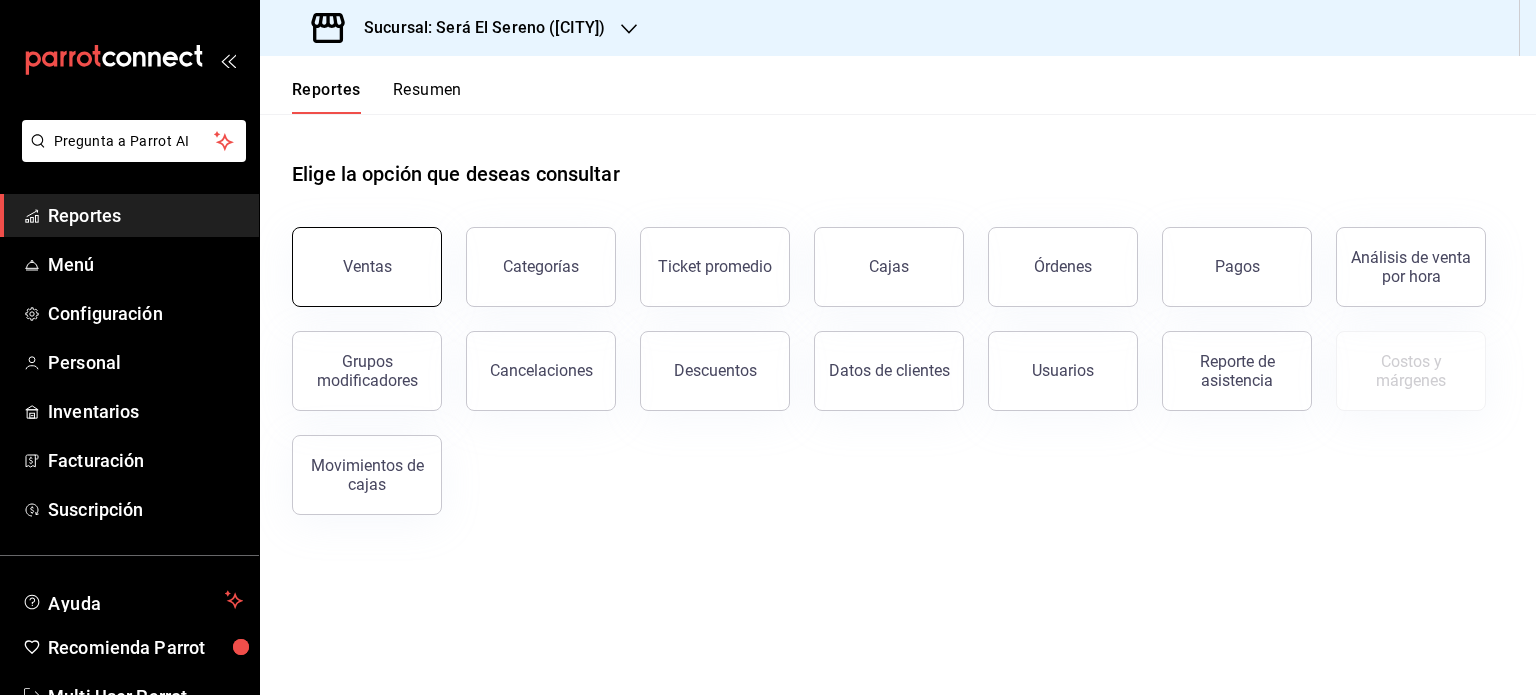 click on "Ventas" at bounding box center (367, 266) 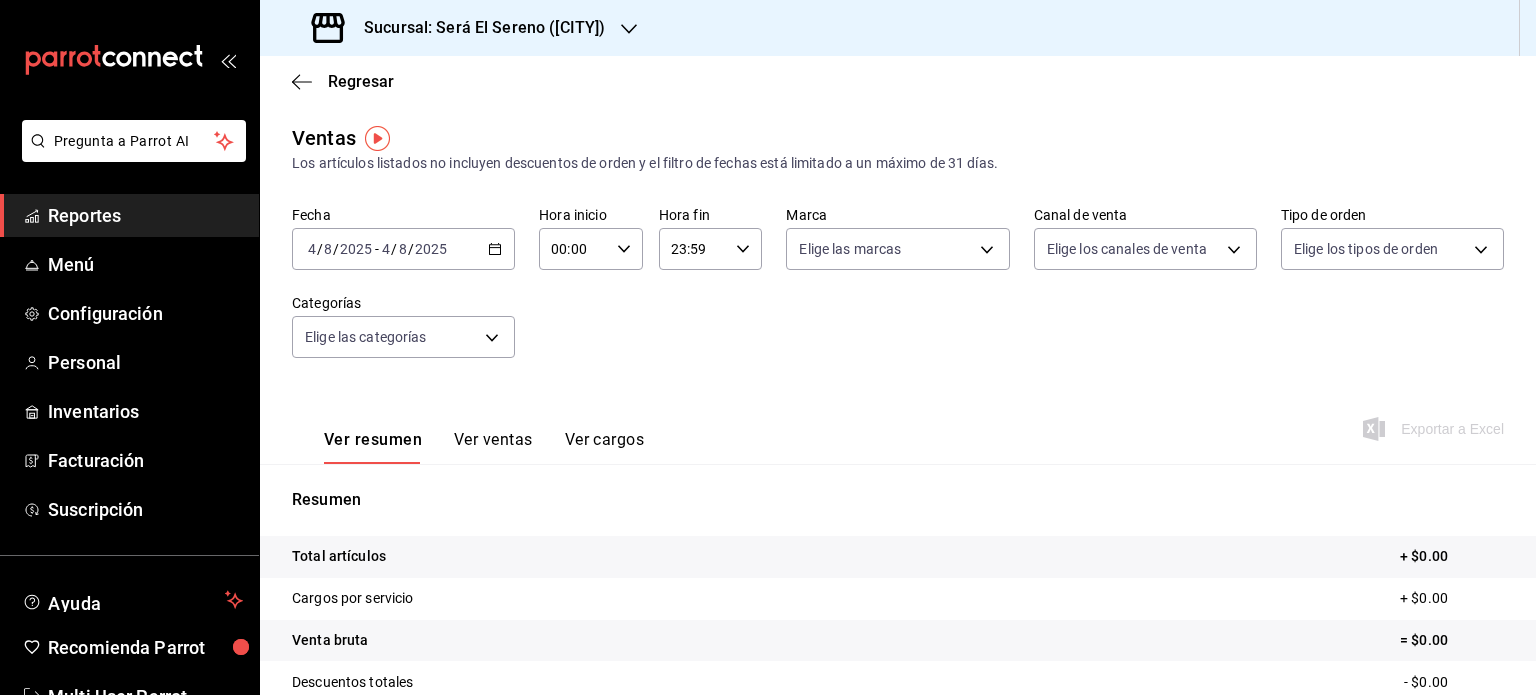 click on "2025-08-04 4 / 8 / 2025 - 2025-08-04 4 / 8 / 2025" at bounding box center [403, 249] 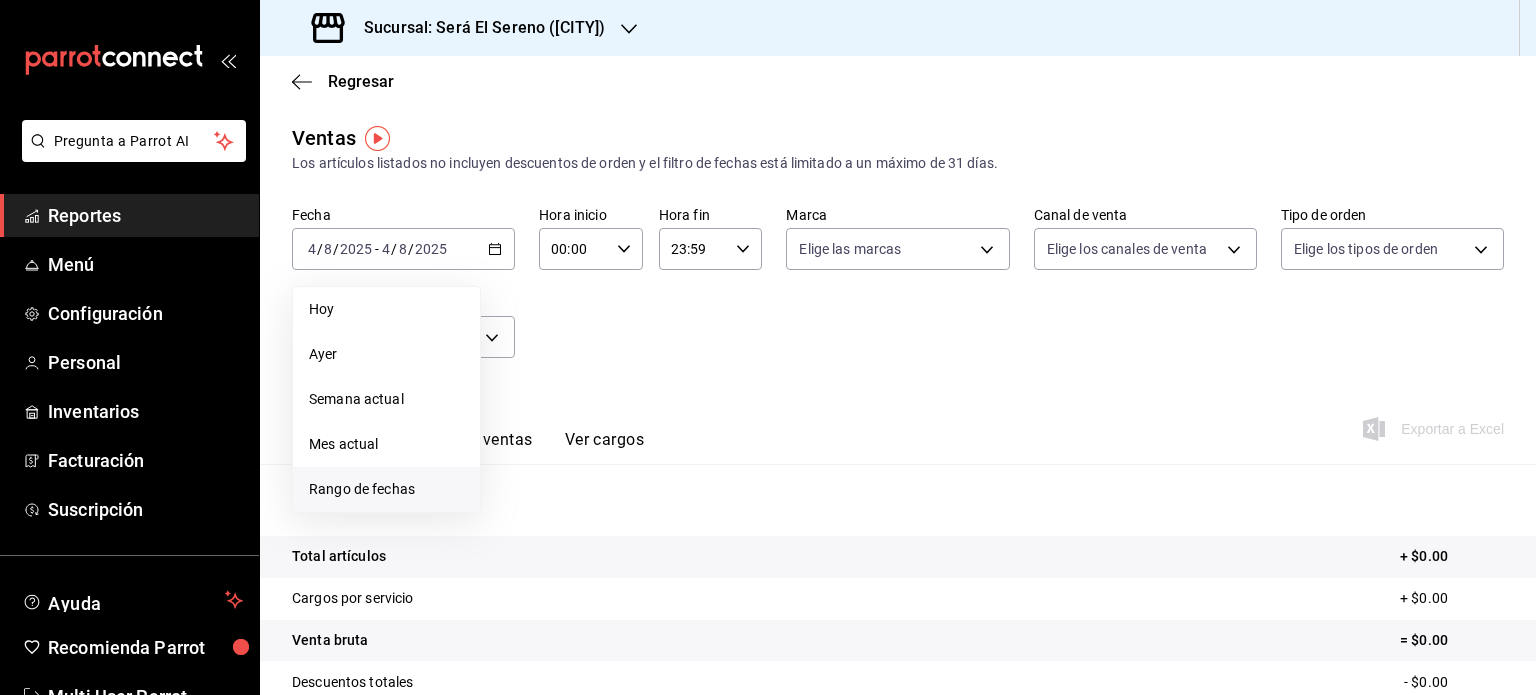 click on "Rango de fechas" at bounding box center [386, 489] 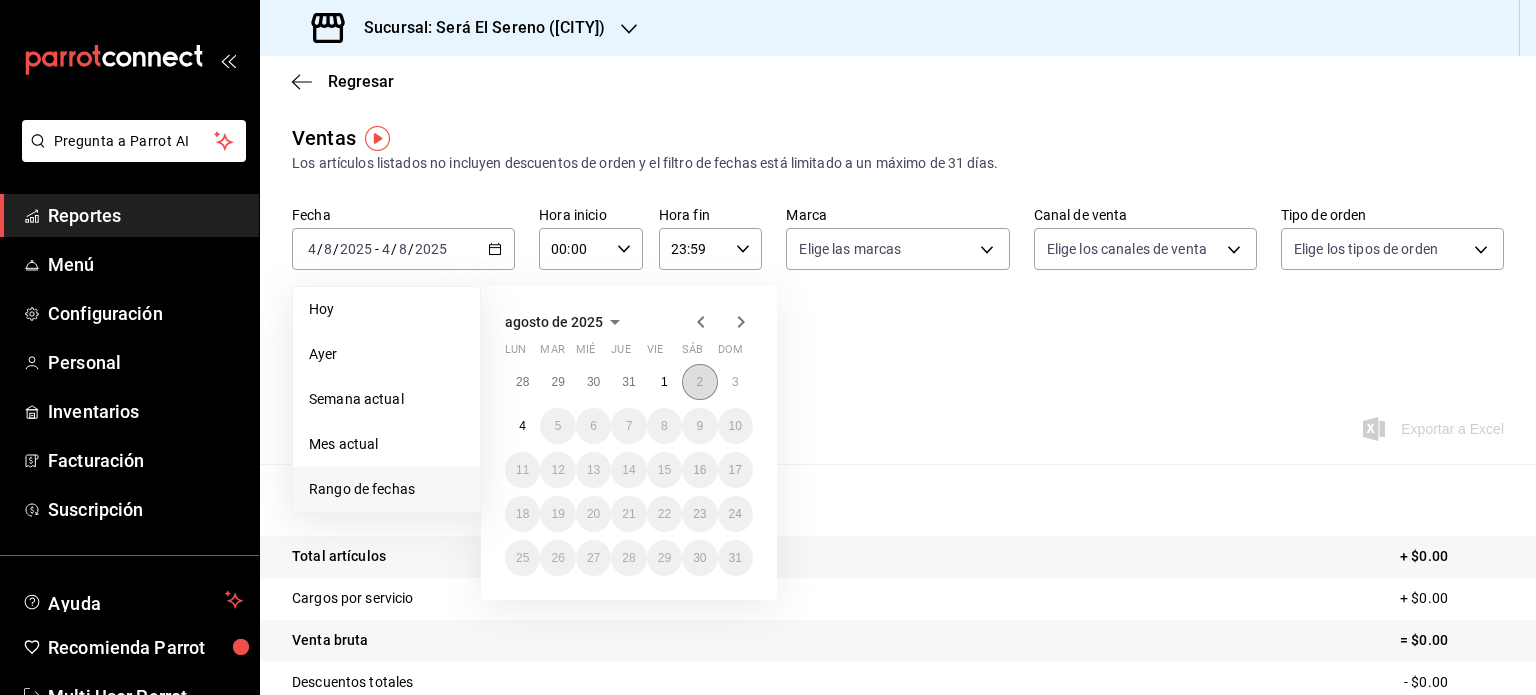 click on "2" at bounding box center (699, 382) 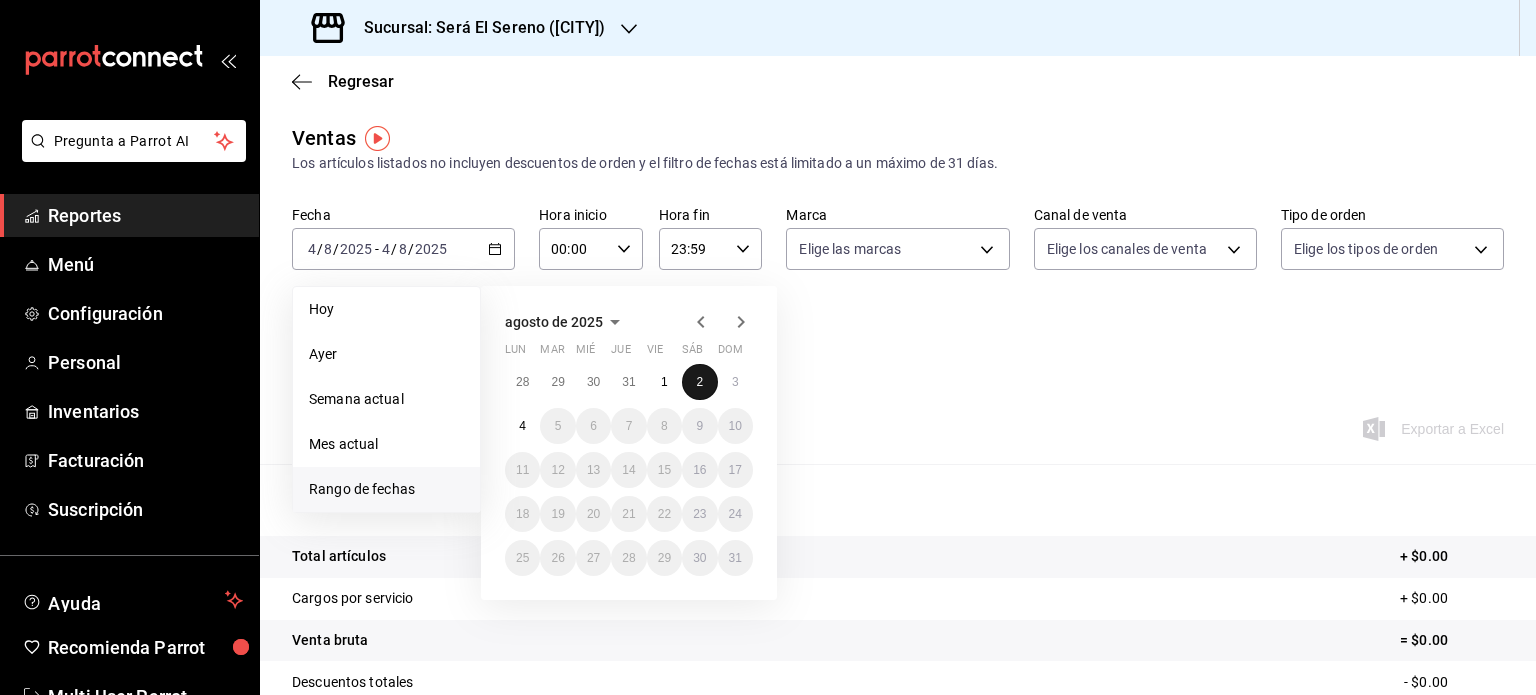 click on "2" at bounding box center [699, 382] 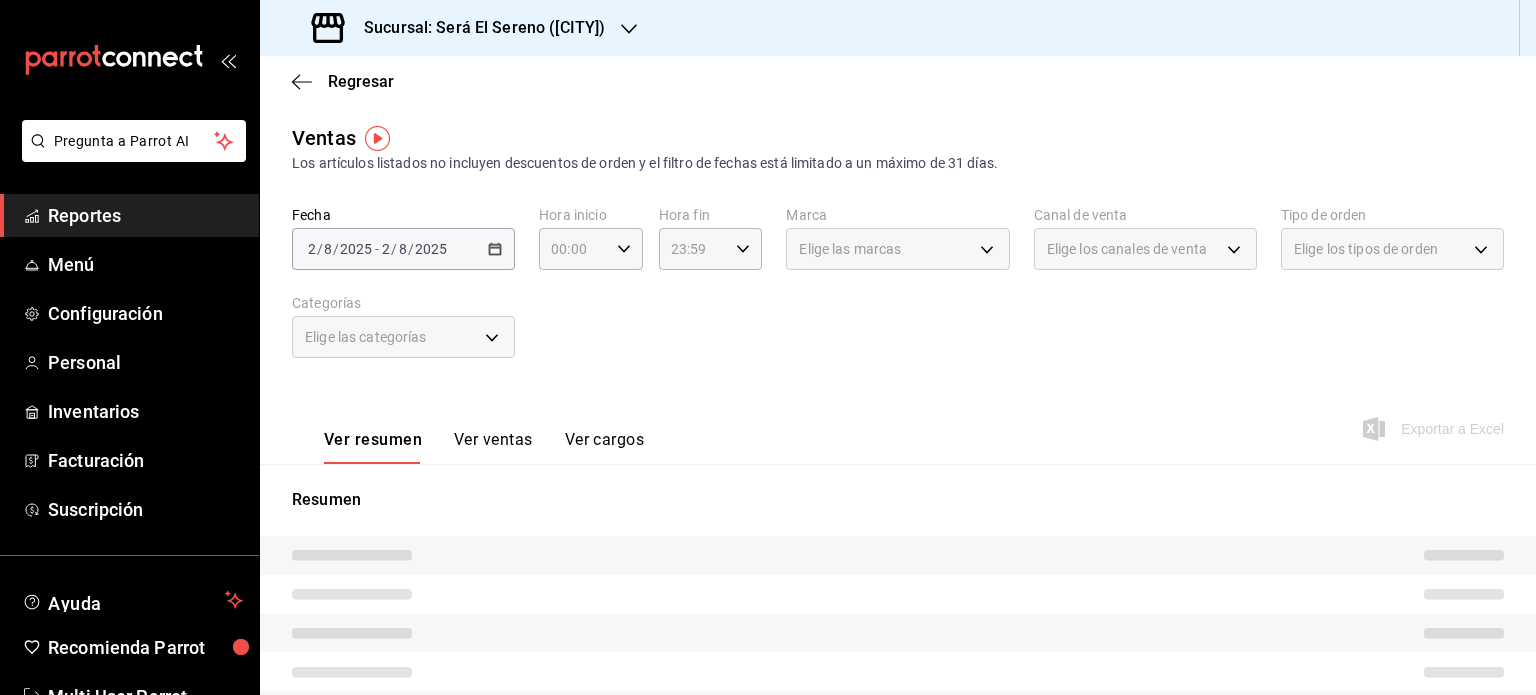 click on "Fecha 2025-08-02 2 / 8 / 2025 - 2025-08-02 2 / 8 / 2025 Hora inicio 00:00 Hora inicio Hora fin 23:59 Hora fin Marca Elige las marcas Canal de venta Elige los canales de venta Tipo de orden Elige los tipos de orden Categorías Elige las categorías" at bounding box center (898, 294) 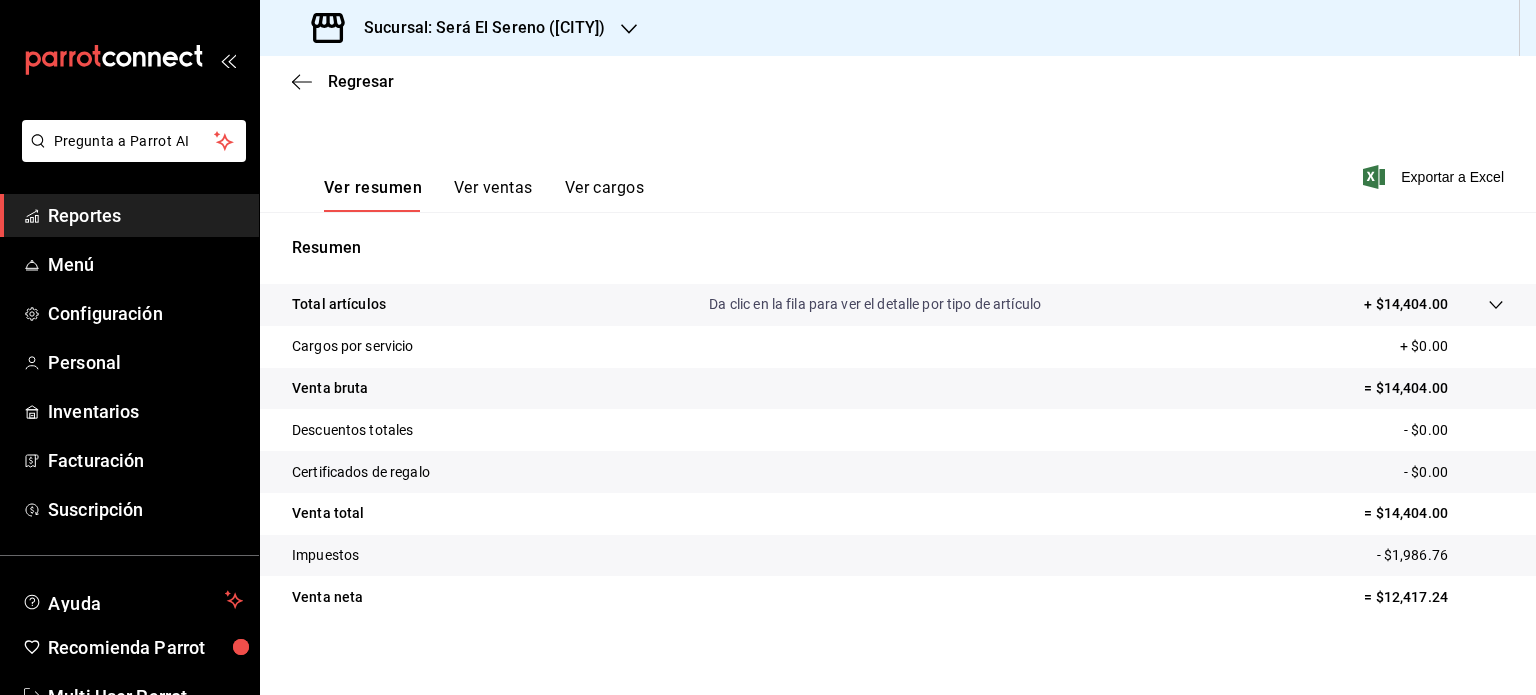scroll, scrollTop: 263, scrollLeft: 0, axis: vertical 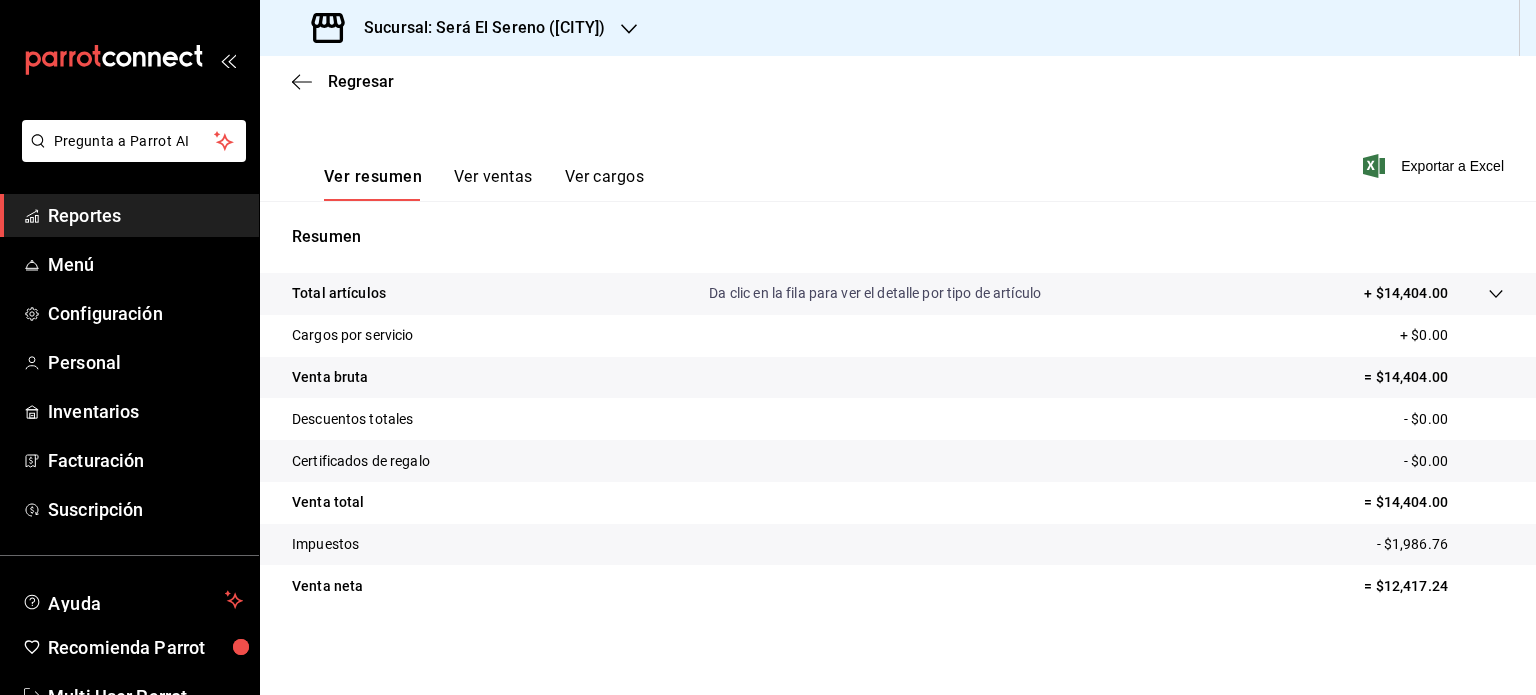 click 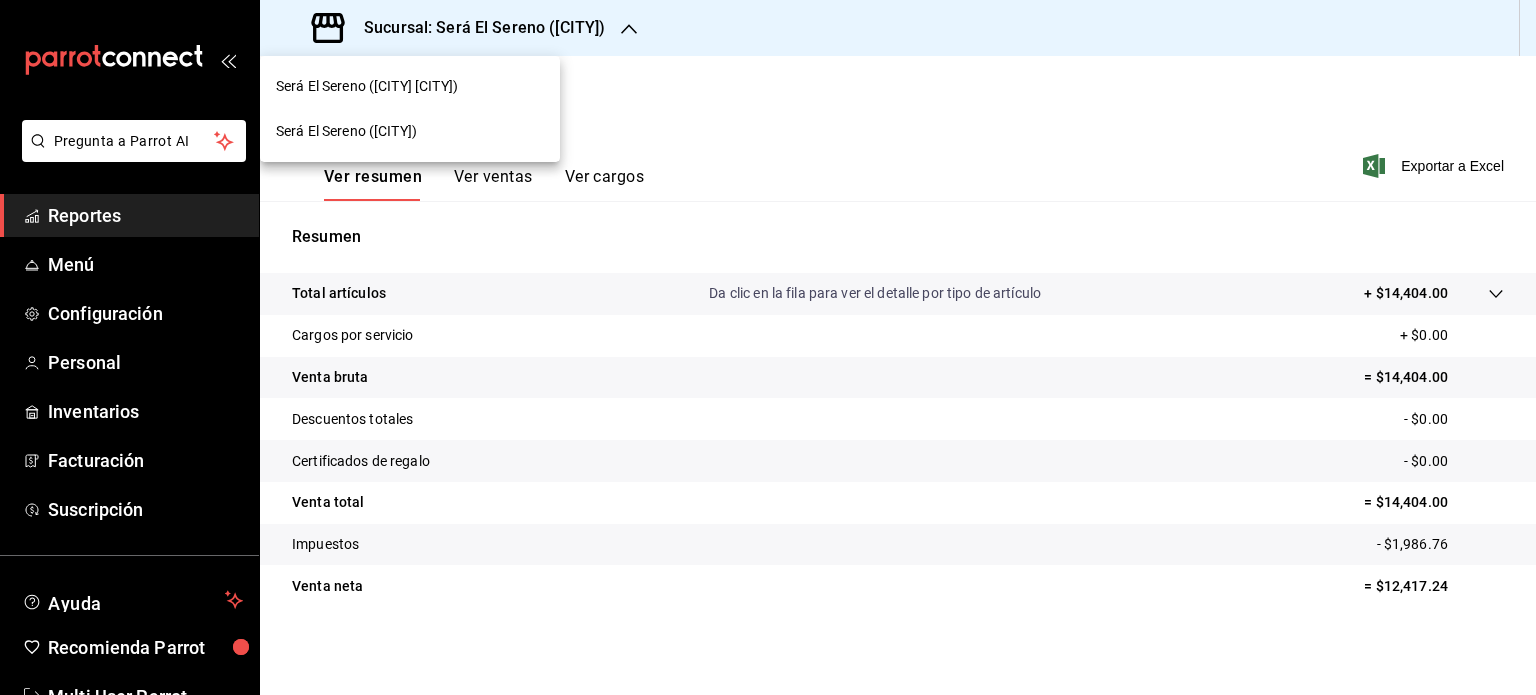 click on "Será El Sereno ([CITY] [CITY])" at bounding box center (410, 86) 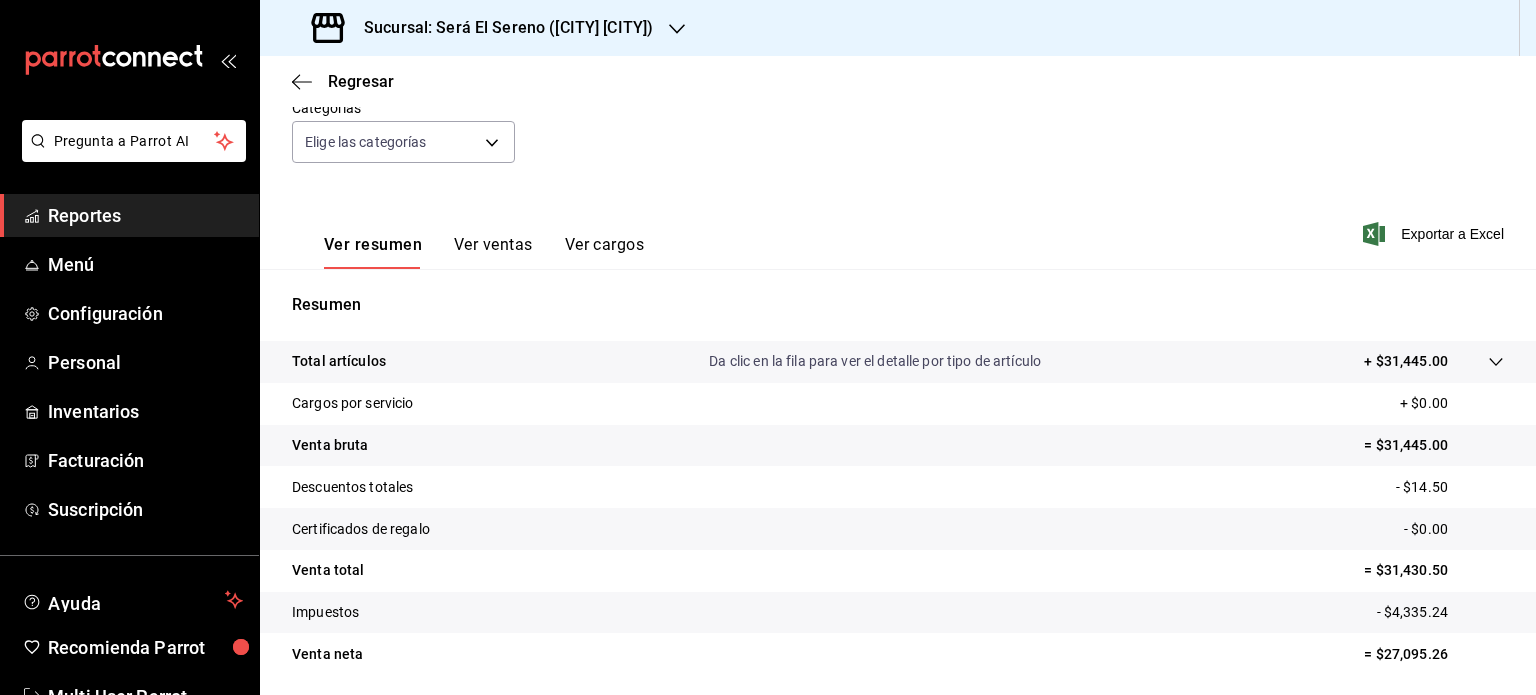 scroll, scrollTop: 252, scrollLeft: 0, axis: vertical 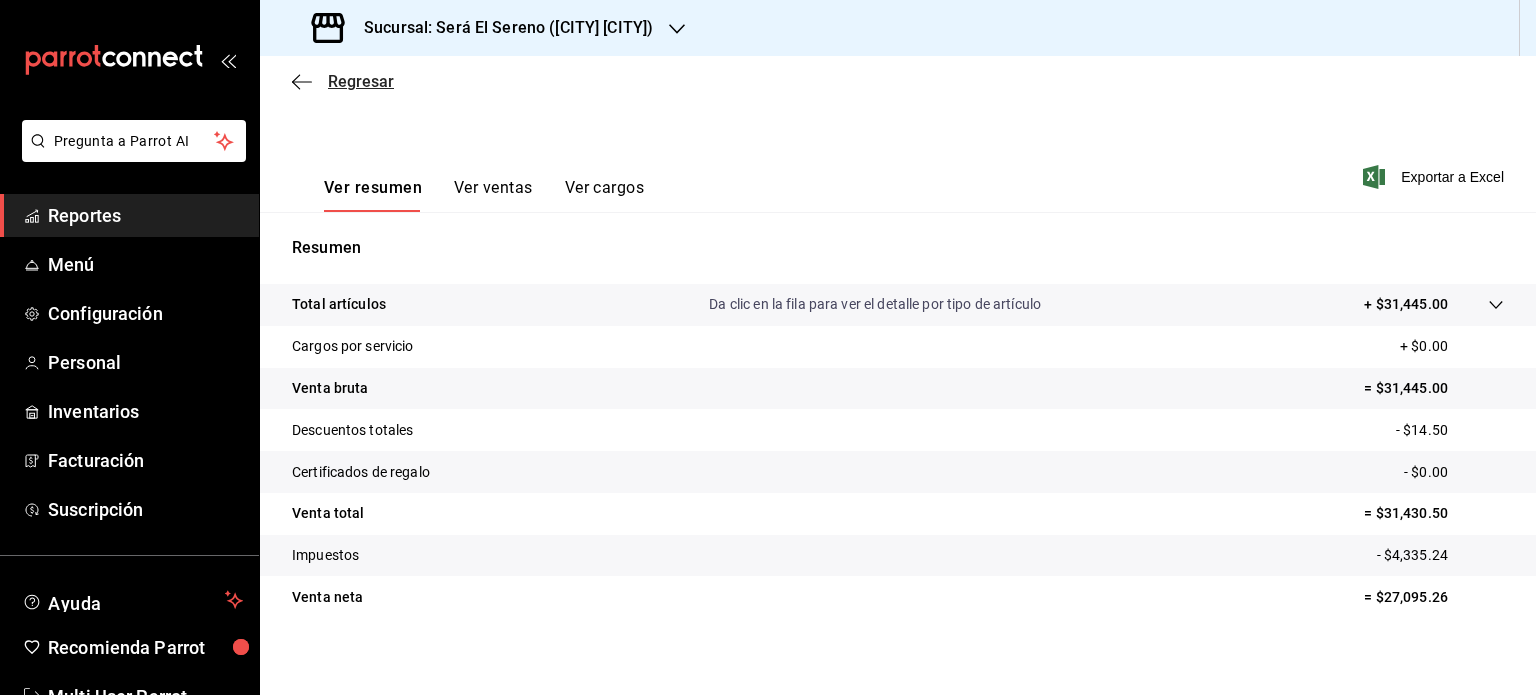 click 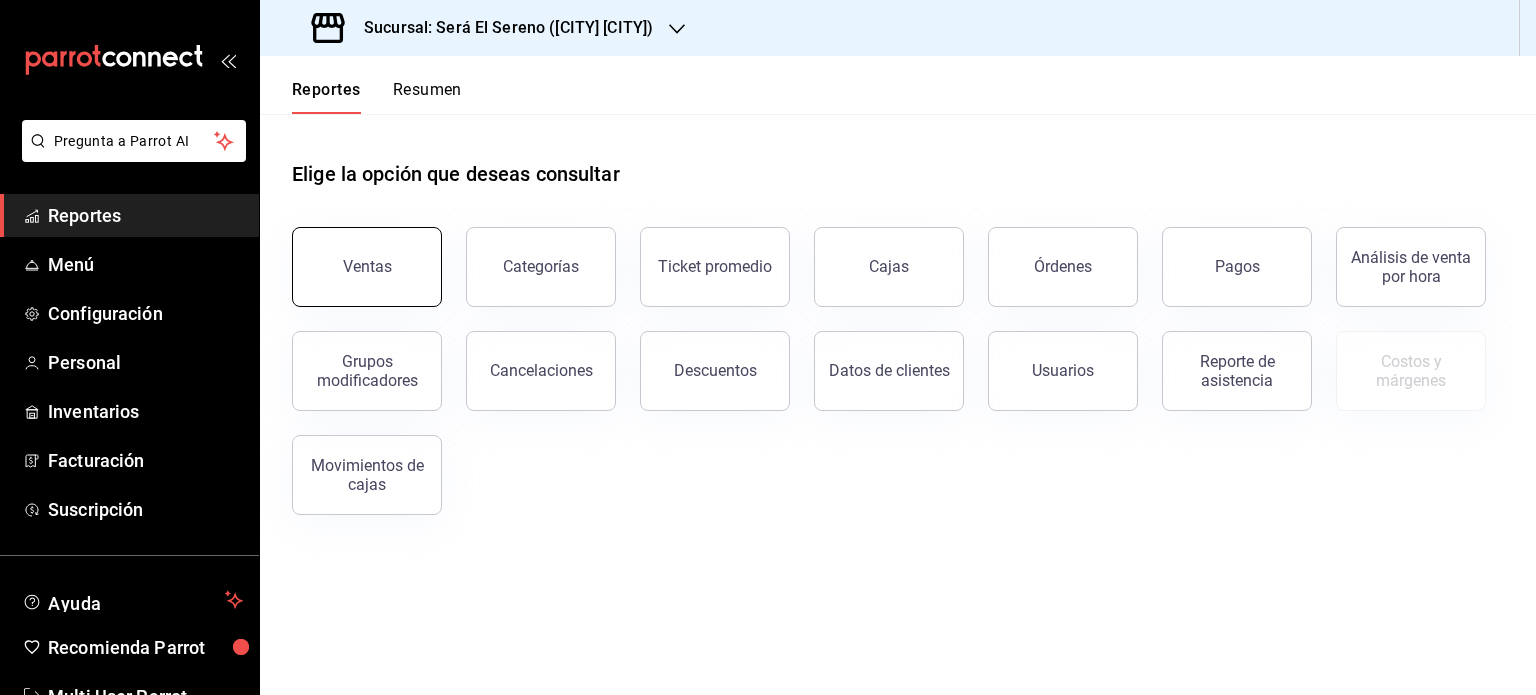 click on "Ventas" at bounding box center [367, 266] 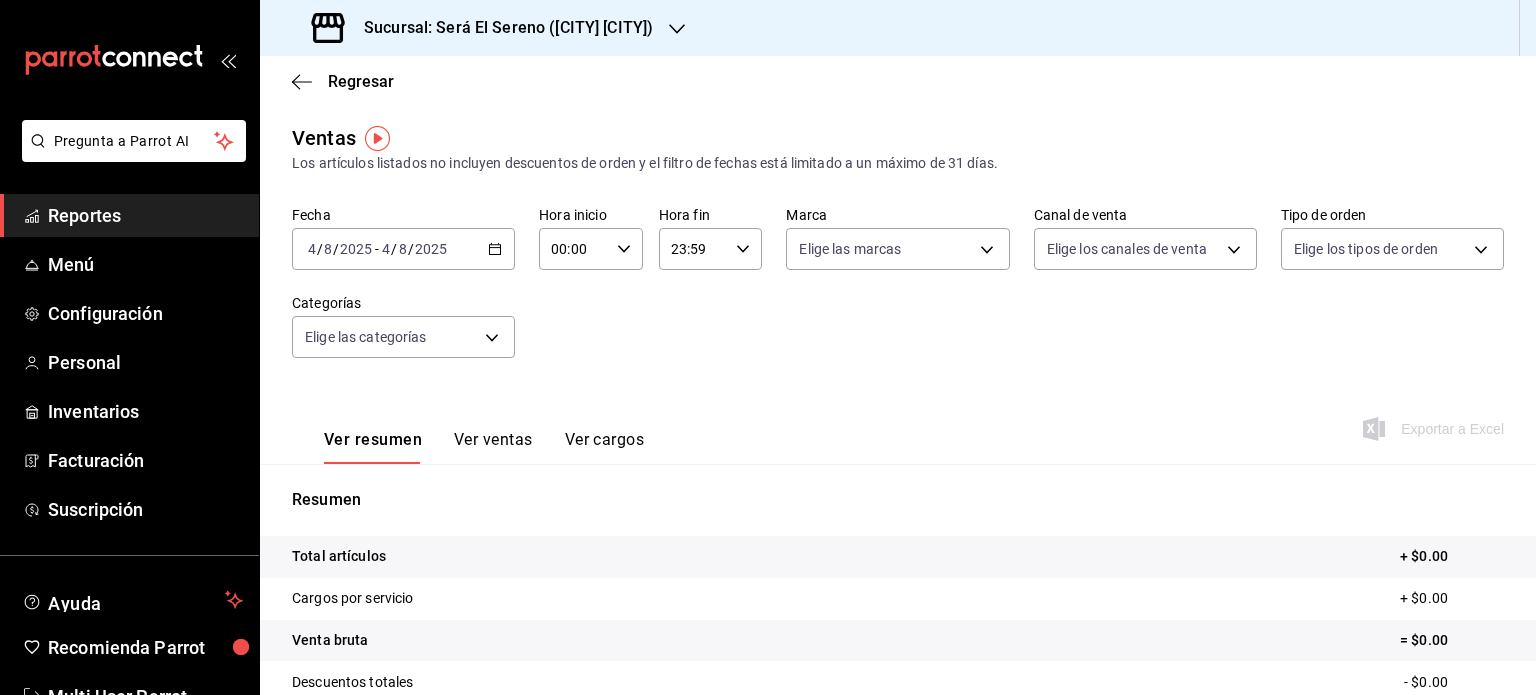 click 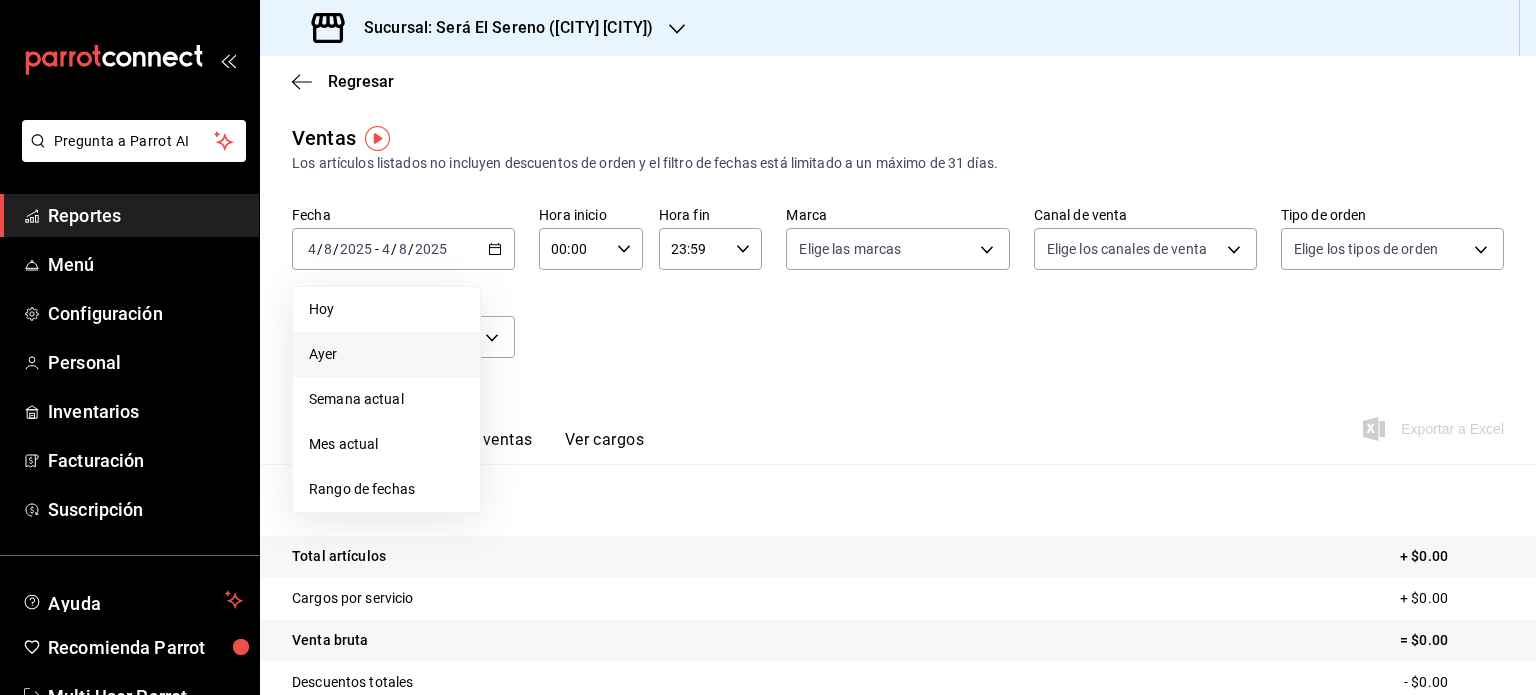click on "Ayer" at bounding box center (386, 354) 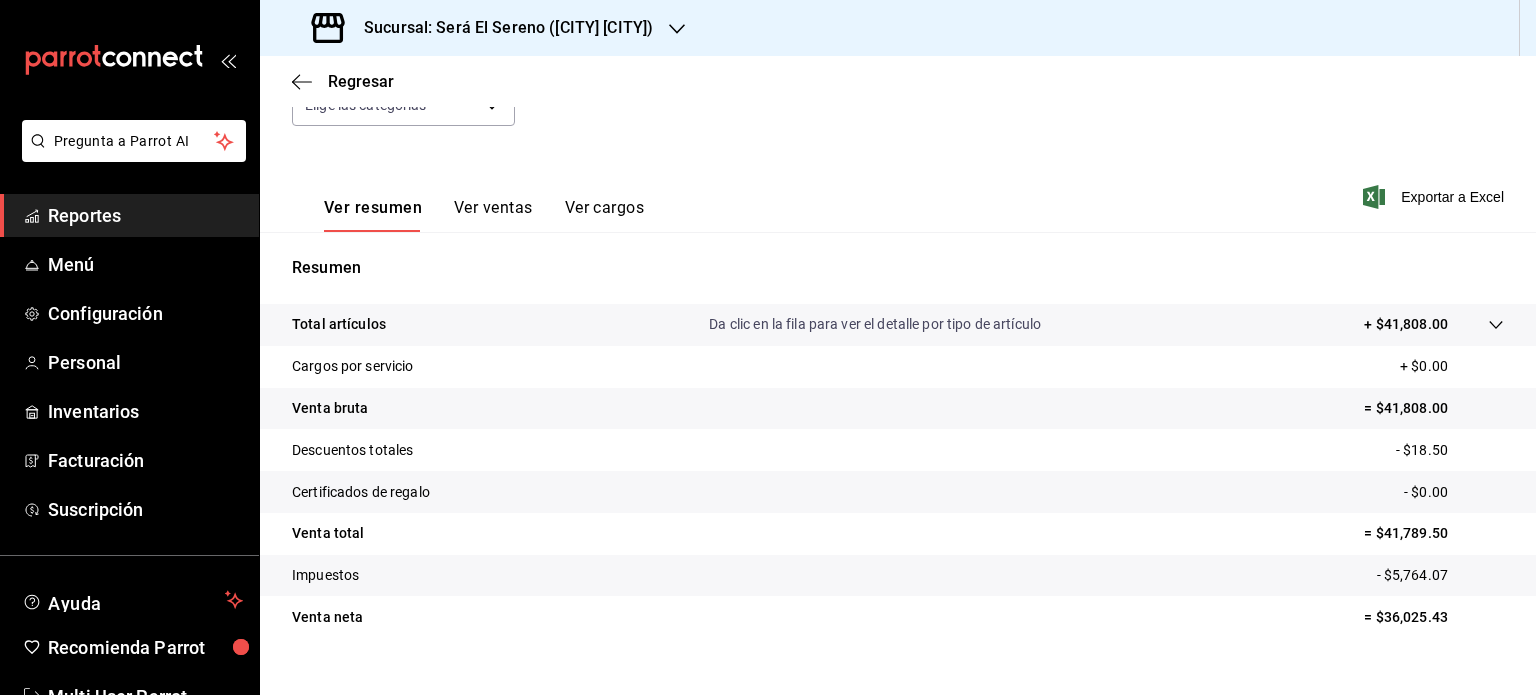 scroll, scrollTop: 263, scrollLeft: 0, axis: vertical 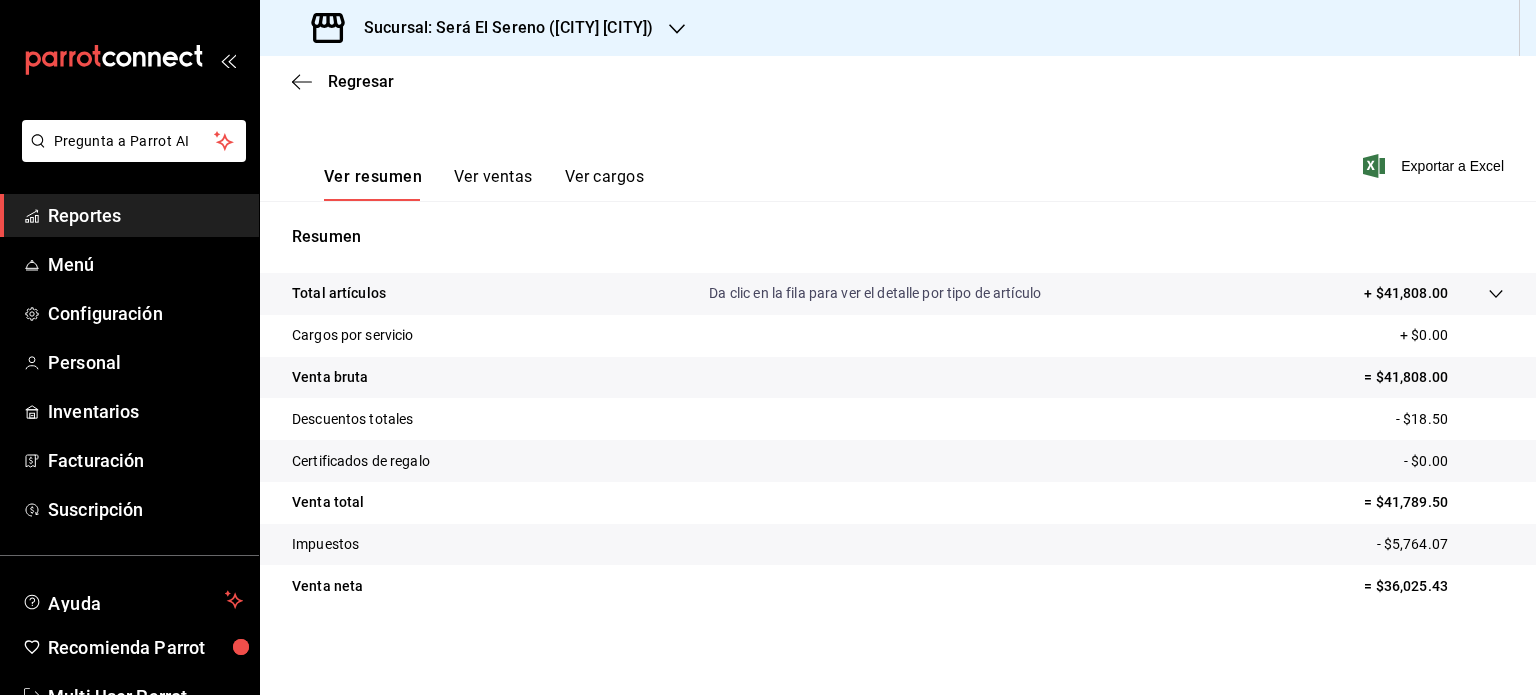 click 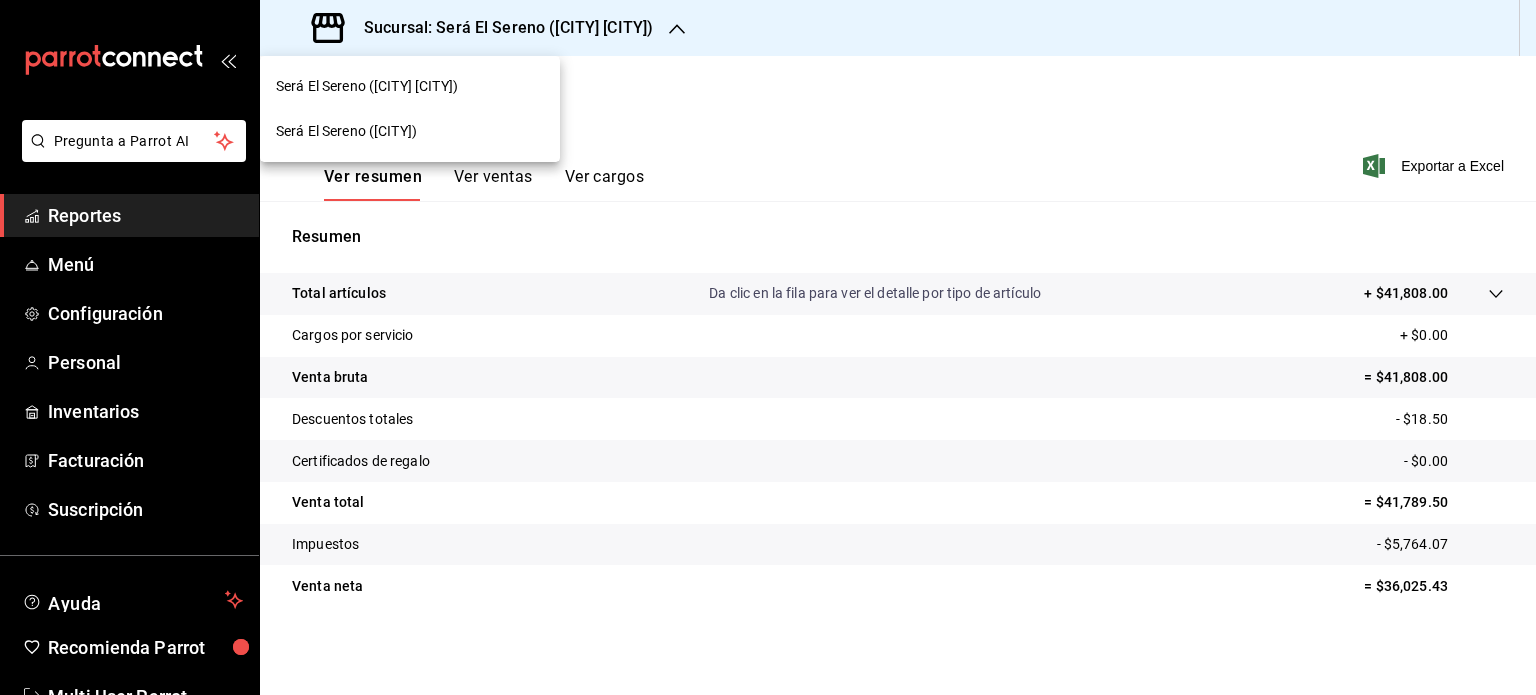 click on "Será El Sereno ([CITY])" at bounding box center (410, 131) 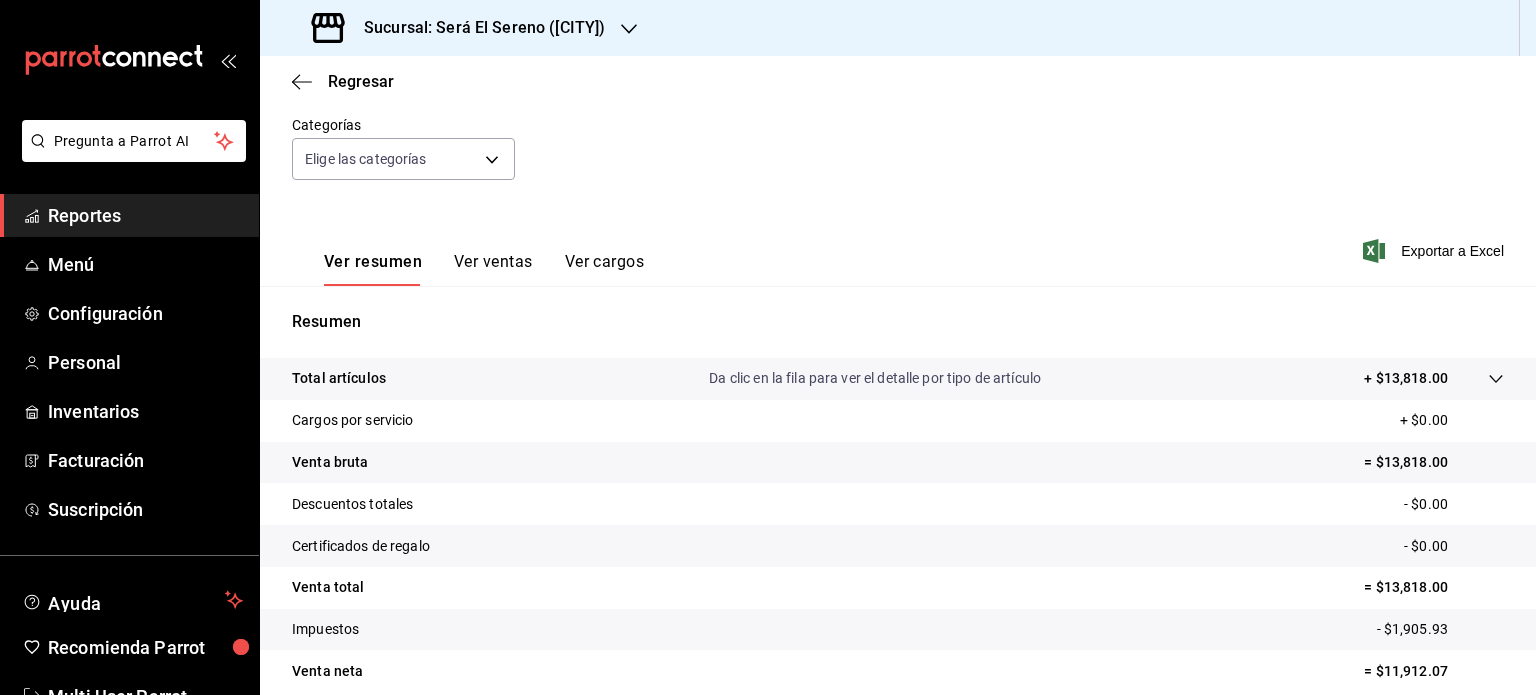 scroll, scrollTop: 263, scrollLeft: 0, axis: vertical 